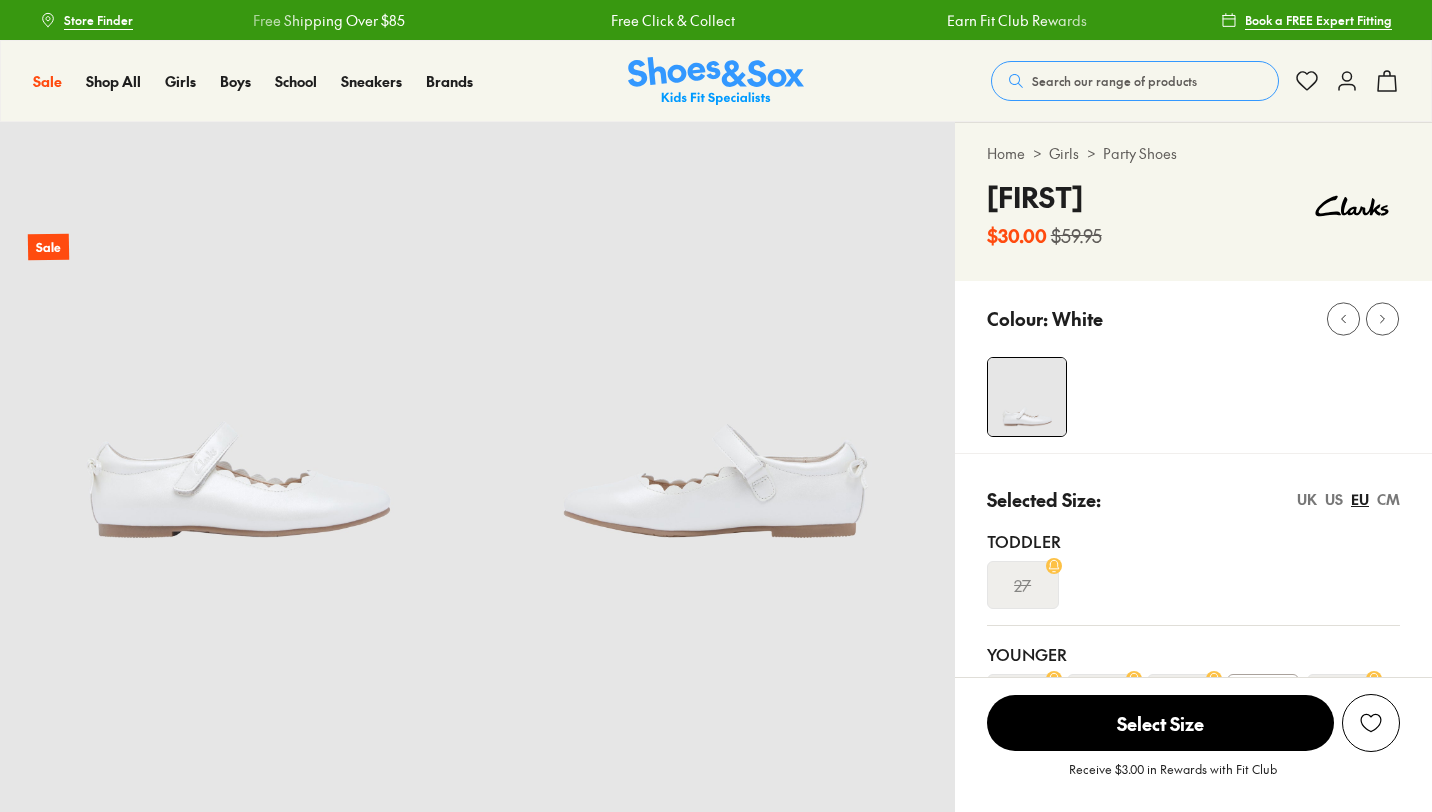 scroll, scrollTop: 0, scrollLeft: 0, axis: both 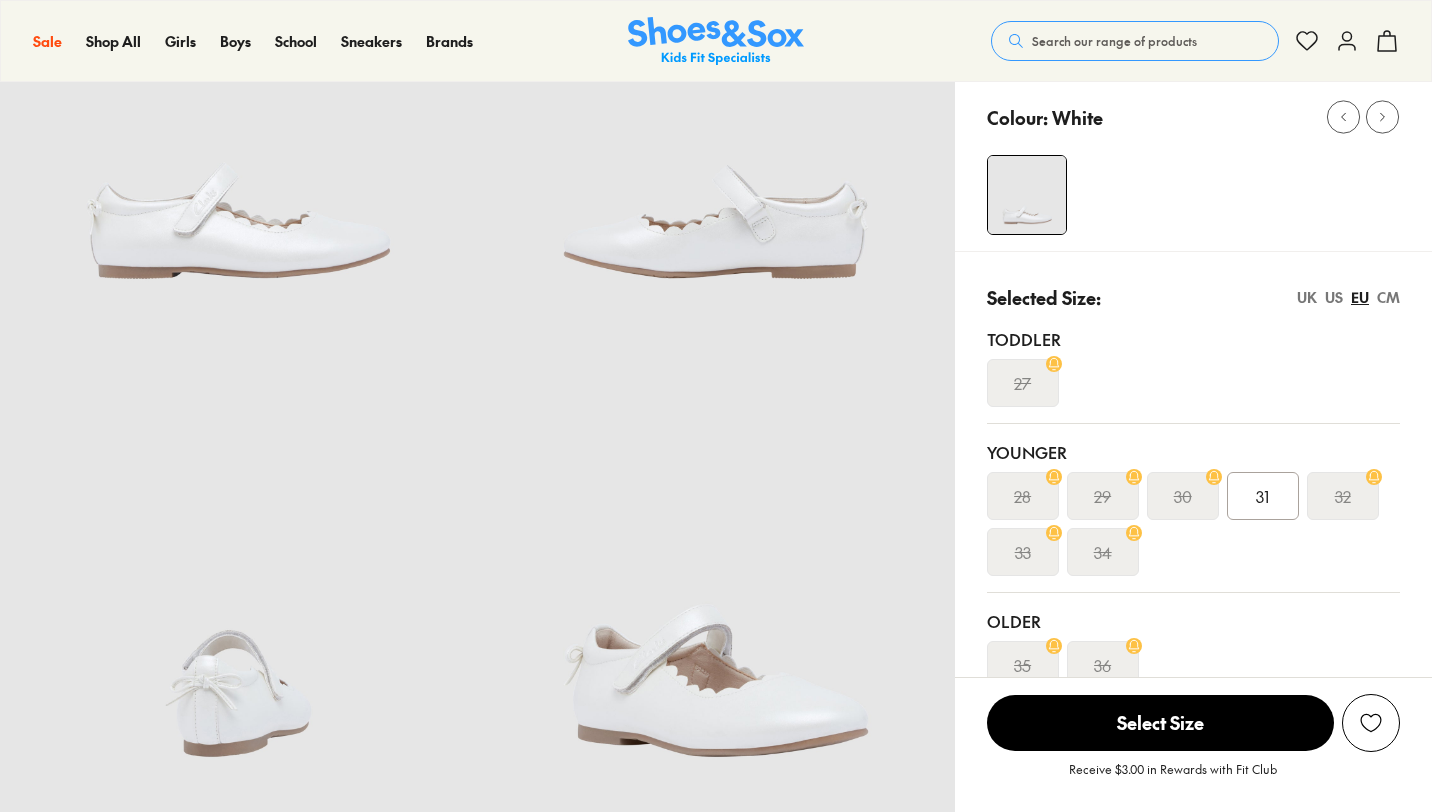 select on "*" 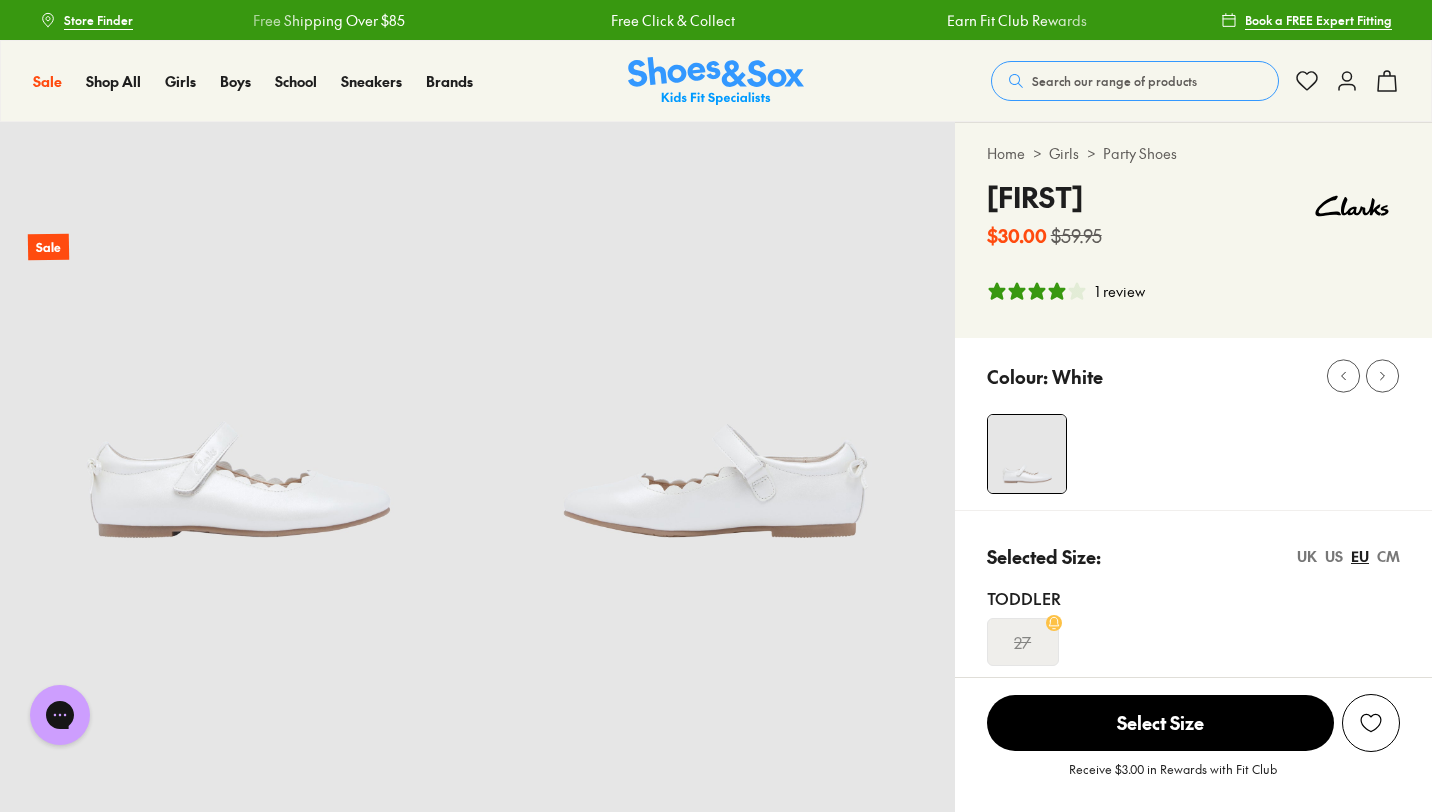 scroll, scrollTop: 0, scrollLeft: 0, axis: both 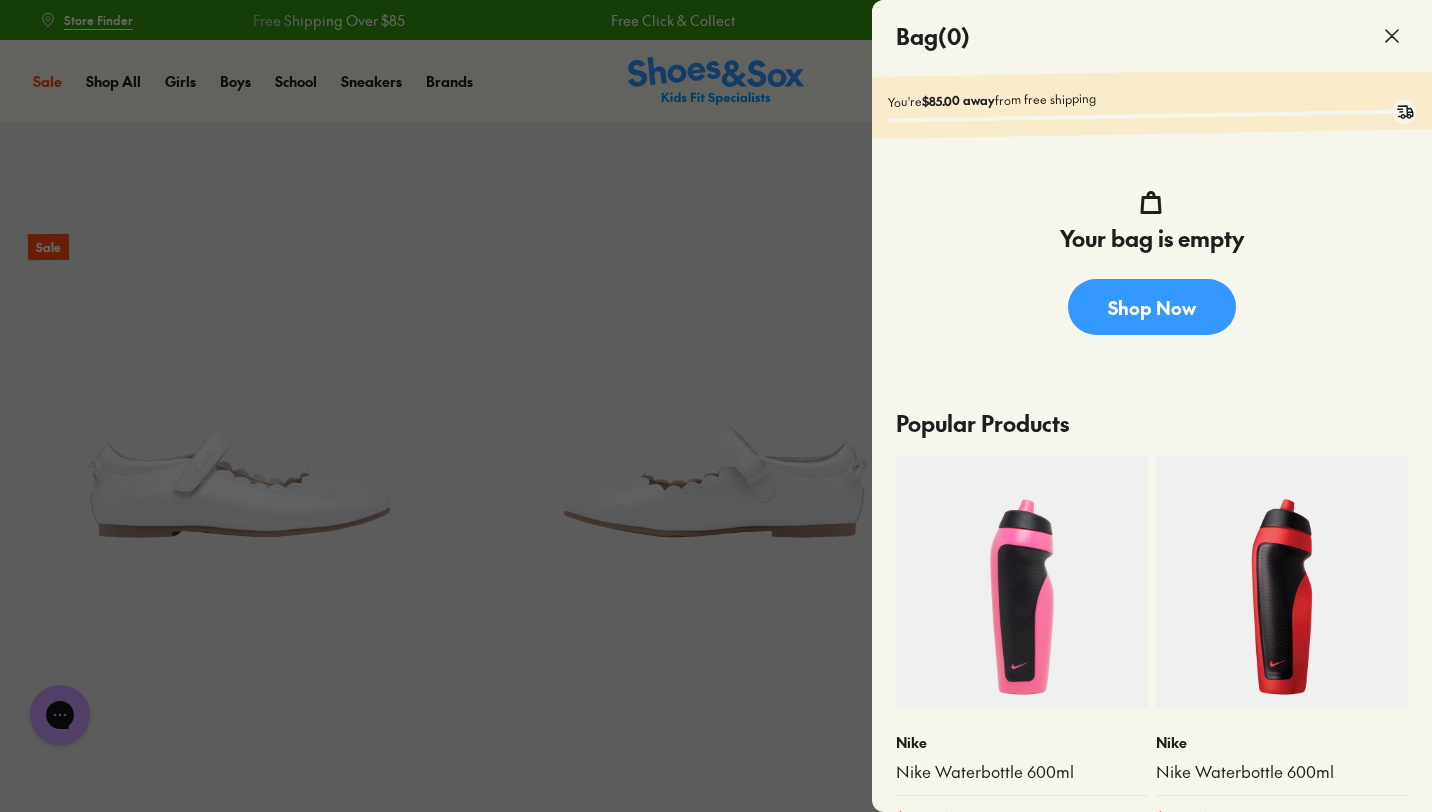 click 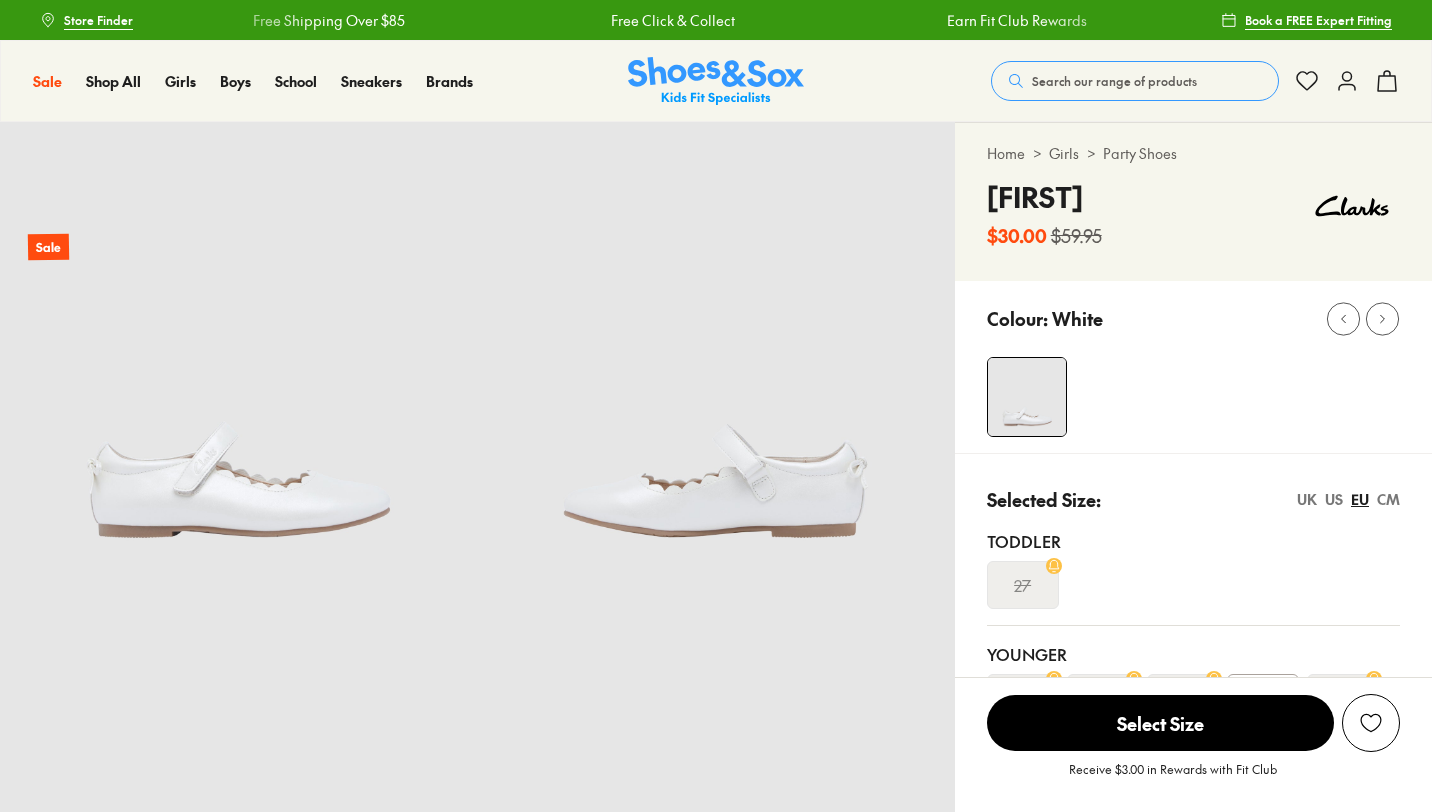 scroll, scrollTop: 0, scrollLeft: 0, axis: both 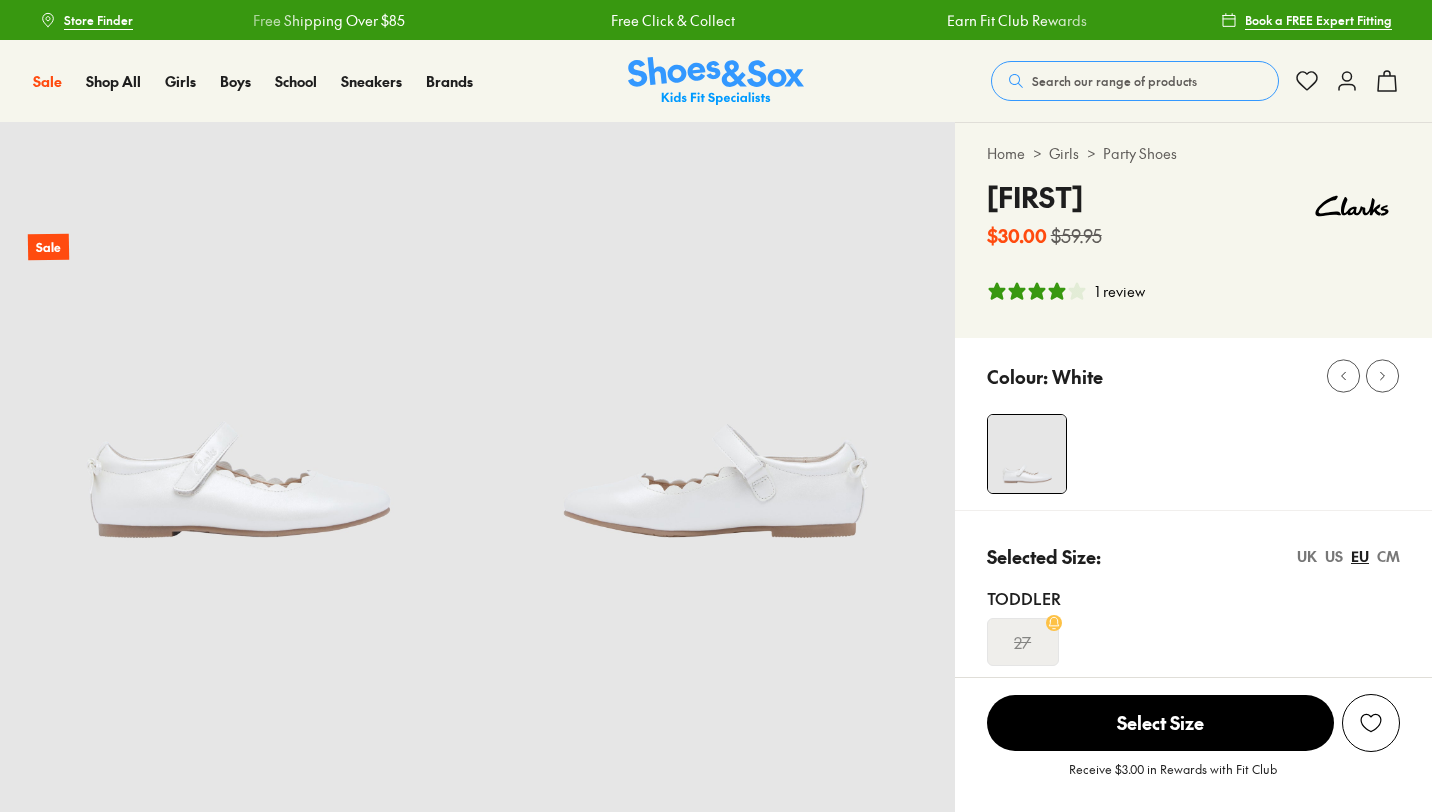 click on "Search our range of products" at bounding box center (1114, 81) 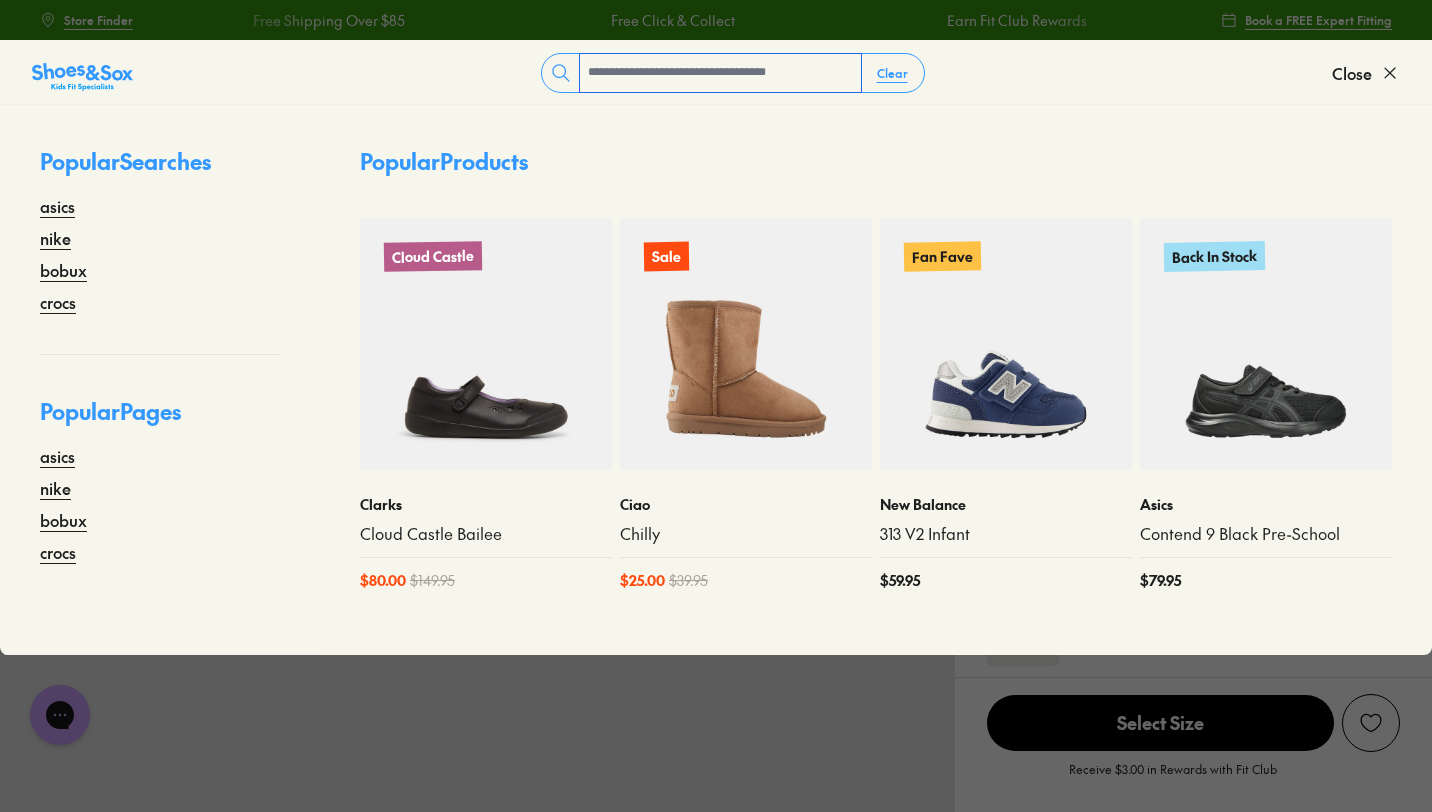 scroll, scrollTop: 0, scrollLeft: 0, axis: both 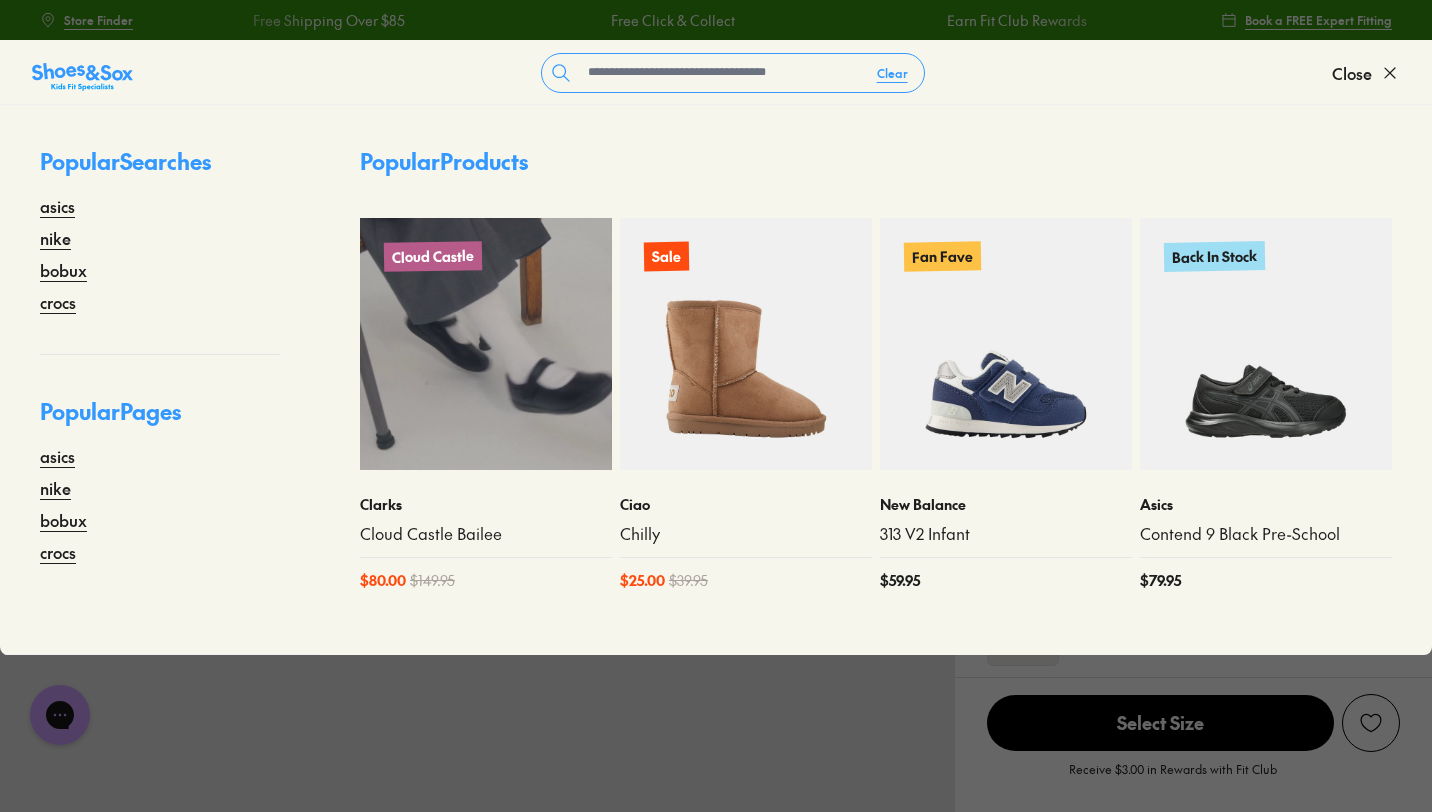 click at bounding box center [486, 344] 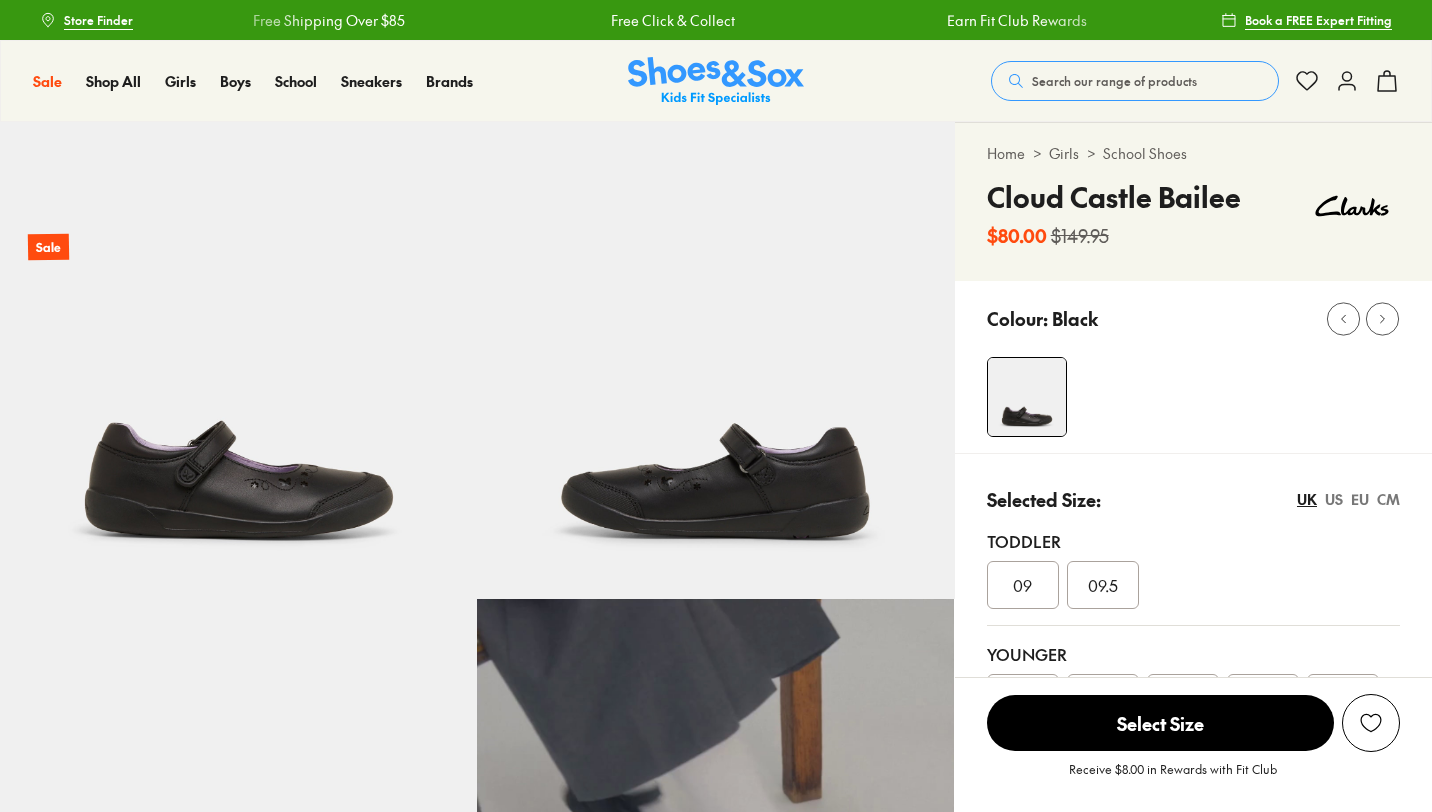 scroll, scrollTop: 0, scrollLeft: 0, axis: both 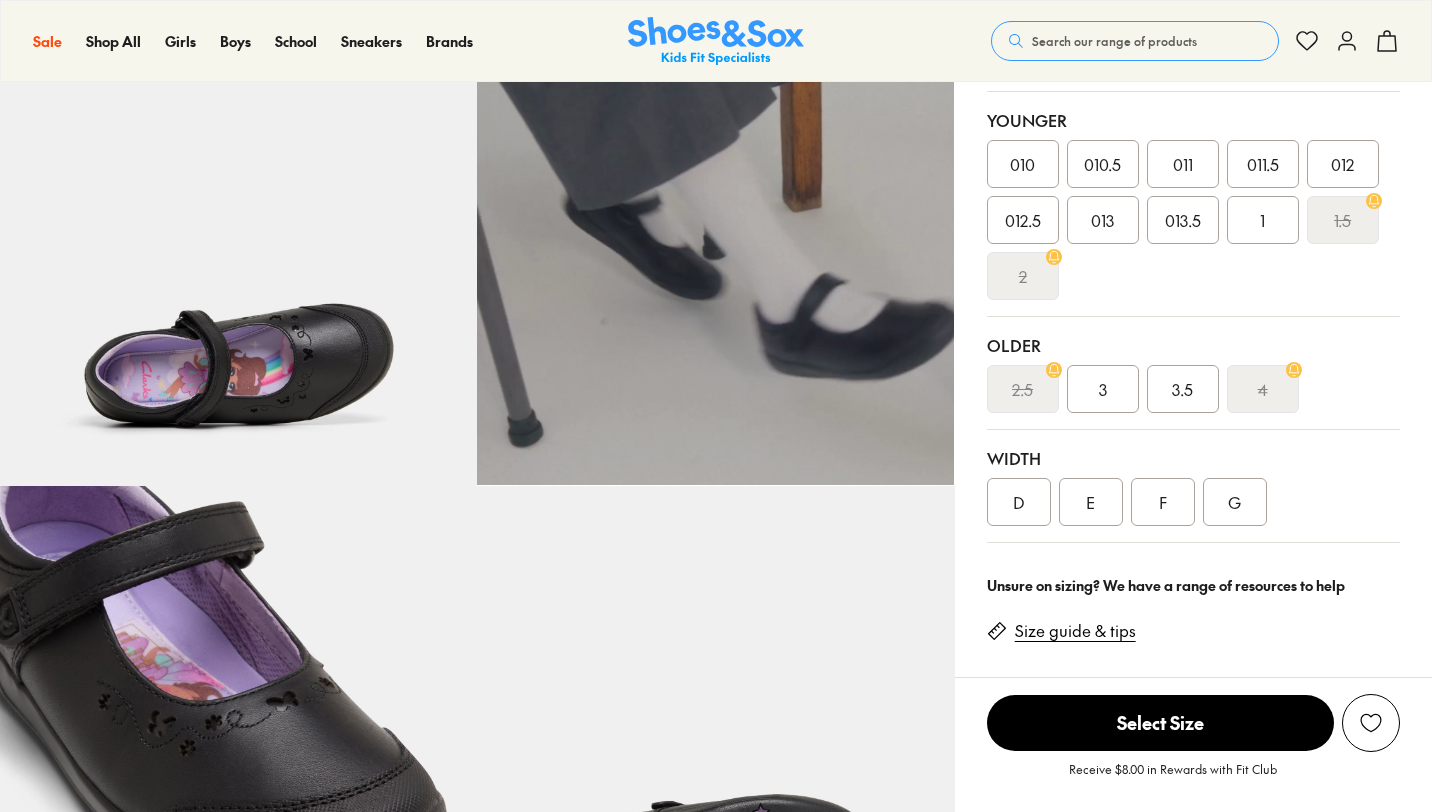 select on "*" 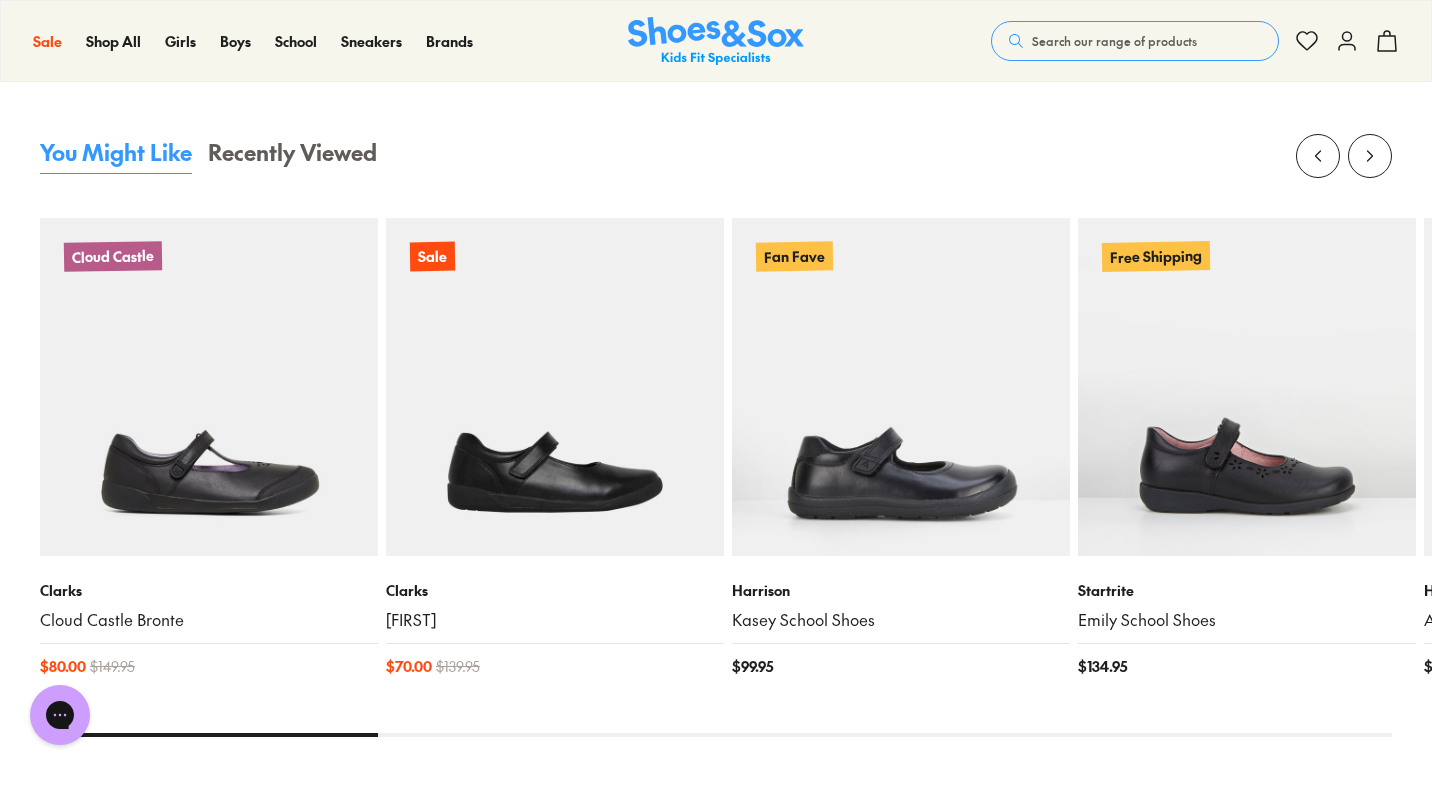 scroll, scrollTop: 2248, scrollLeft: 0, axis: vertical 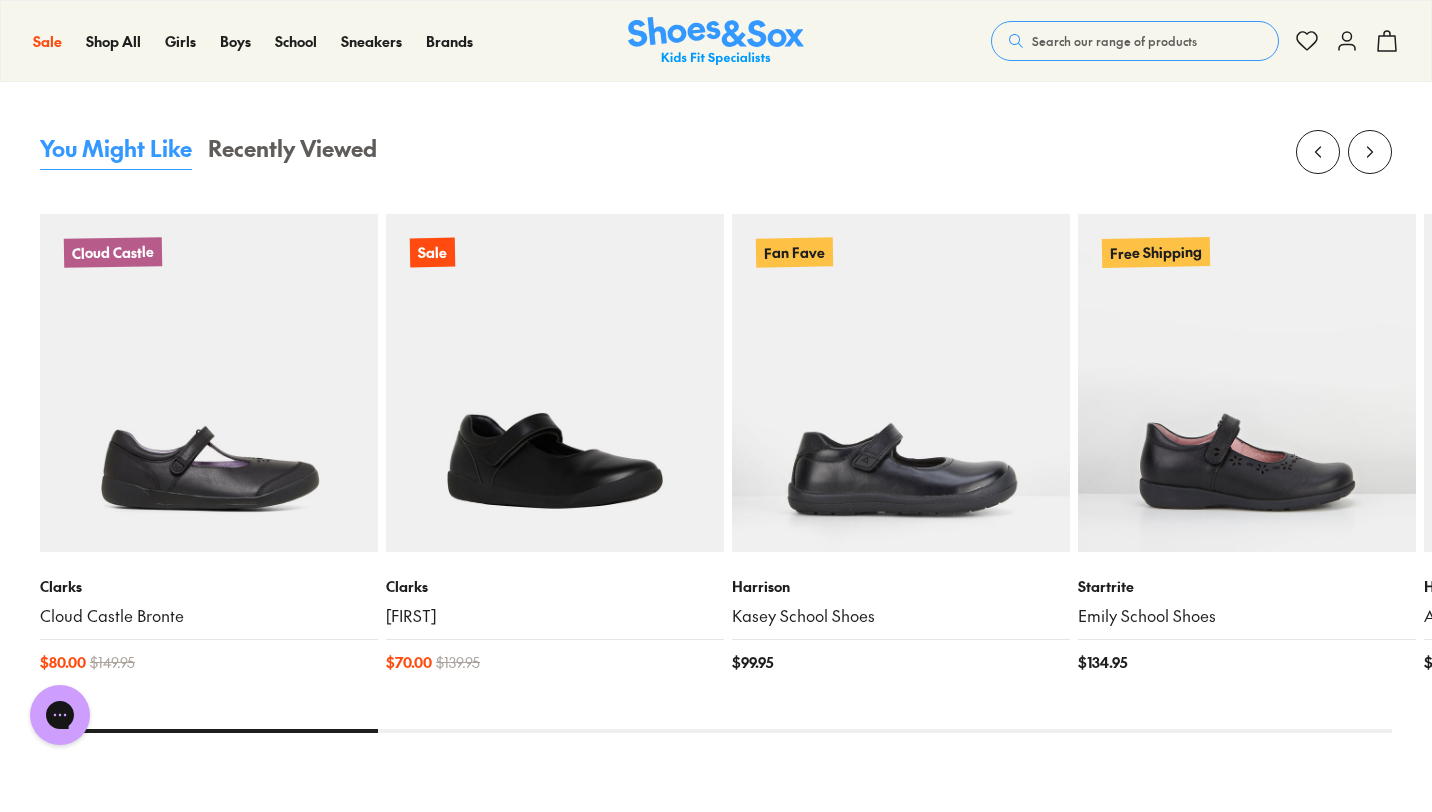 click at bounding box center [555, 383] 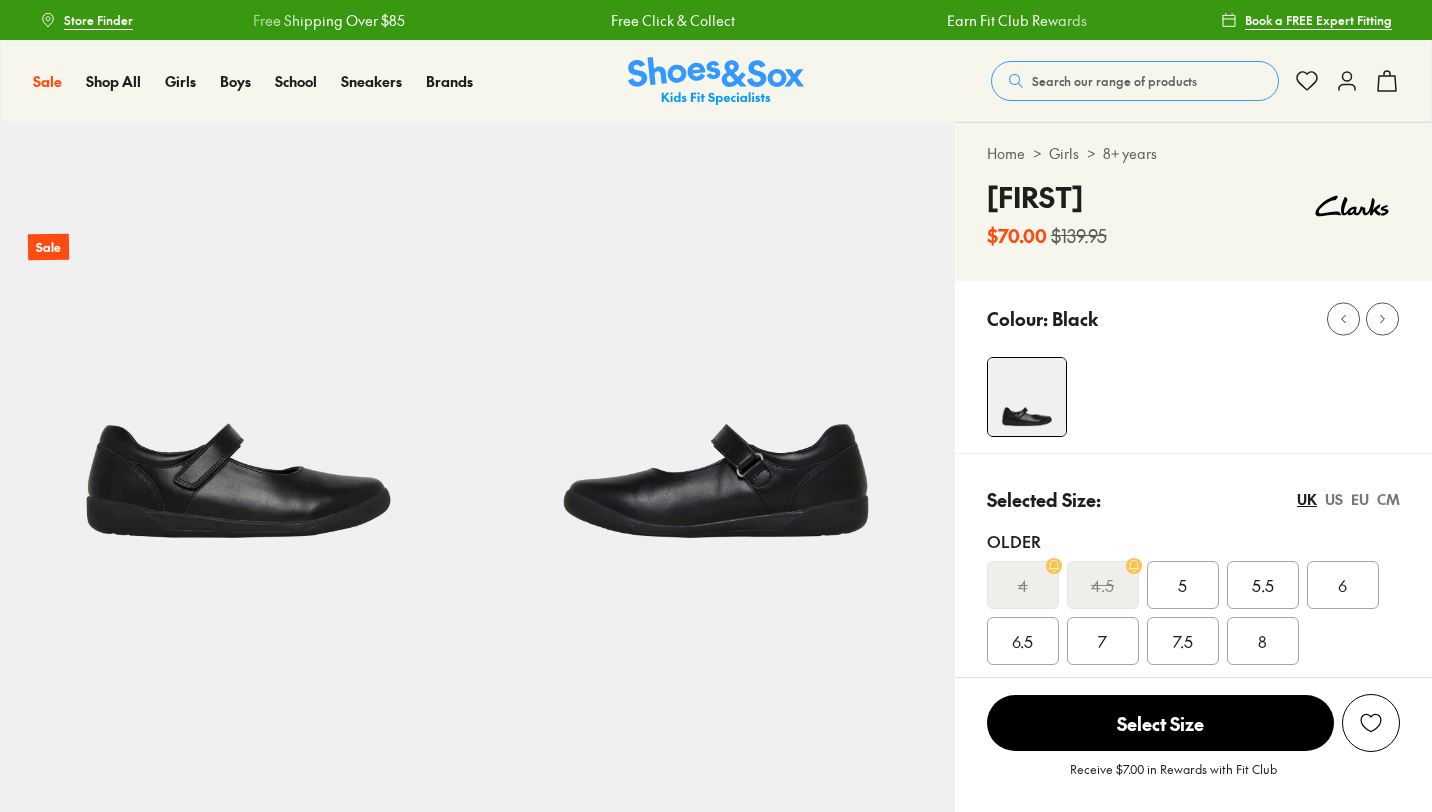 scroll, scrollTop: 0, scrollLeft: 0, axis: both 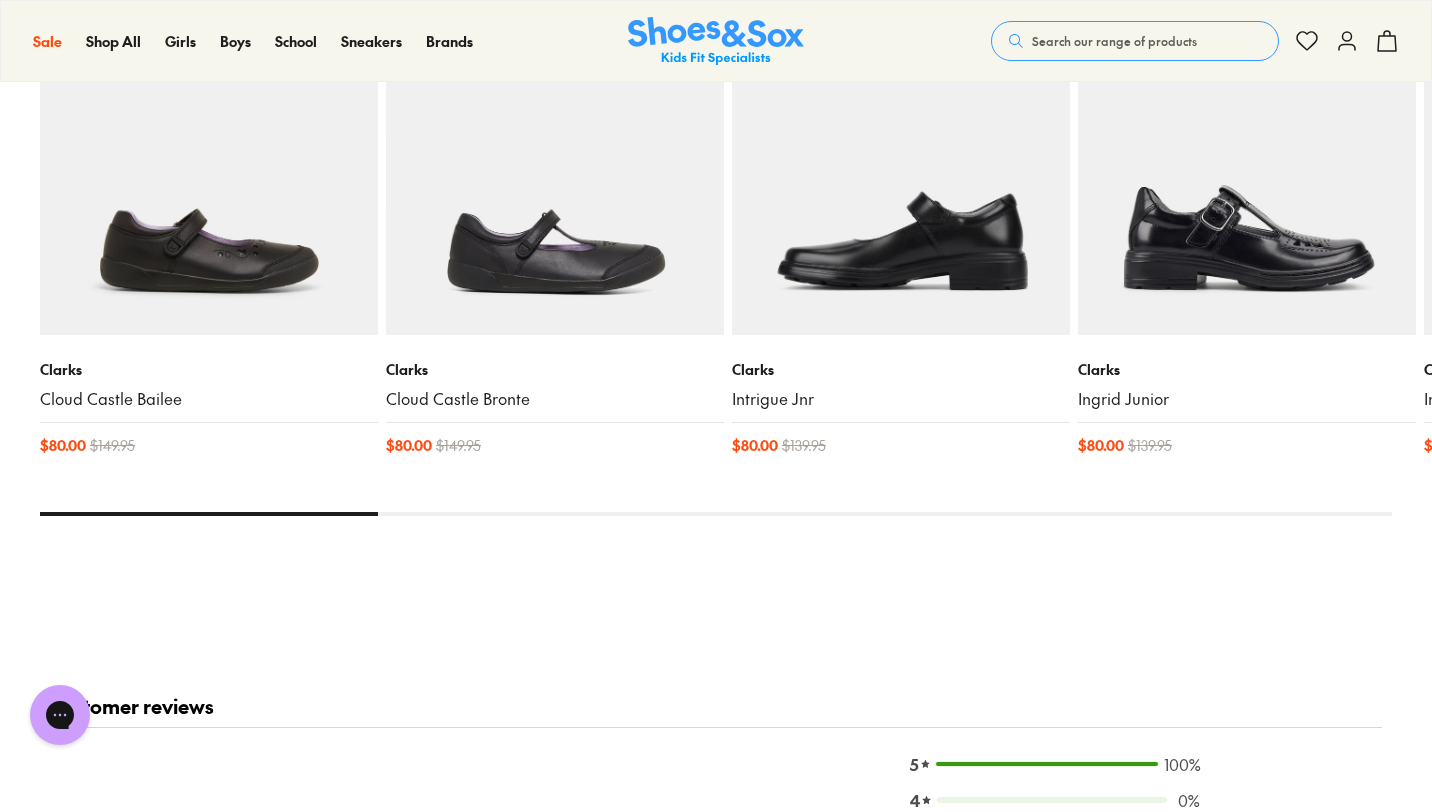 click at bounding box center (901, 166) 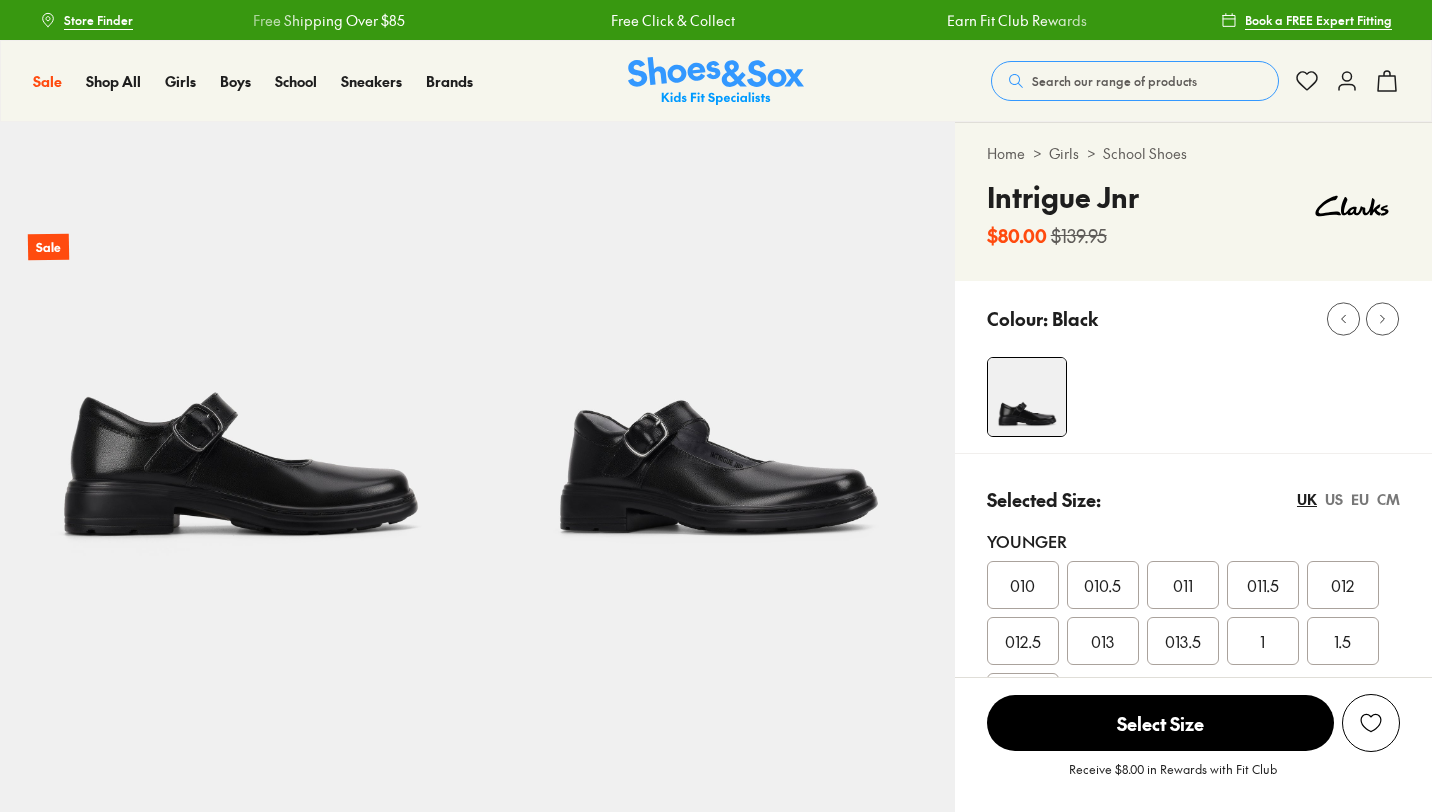 scroll, scrollTop: 0, scrollLeft: 0, axis: both 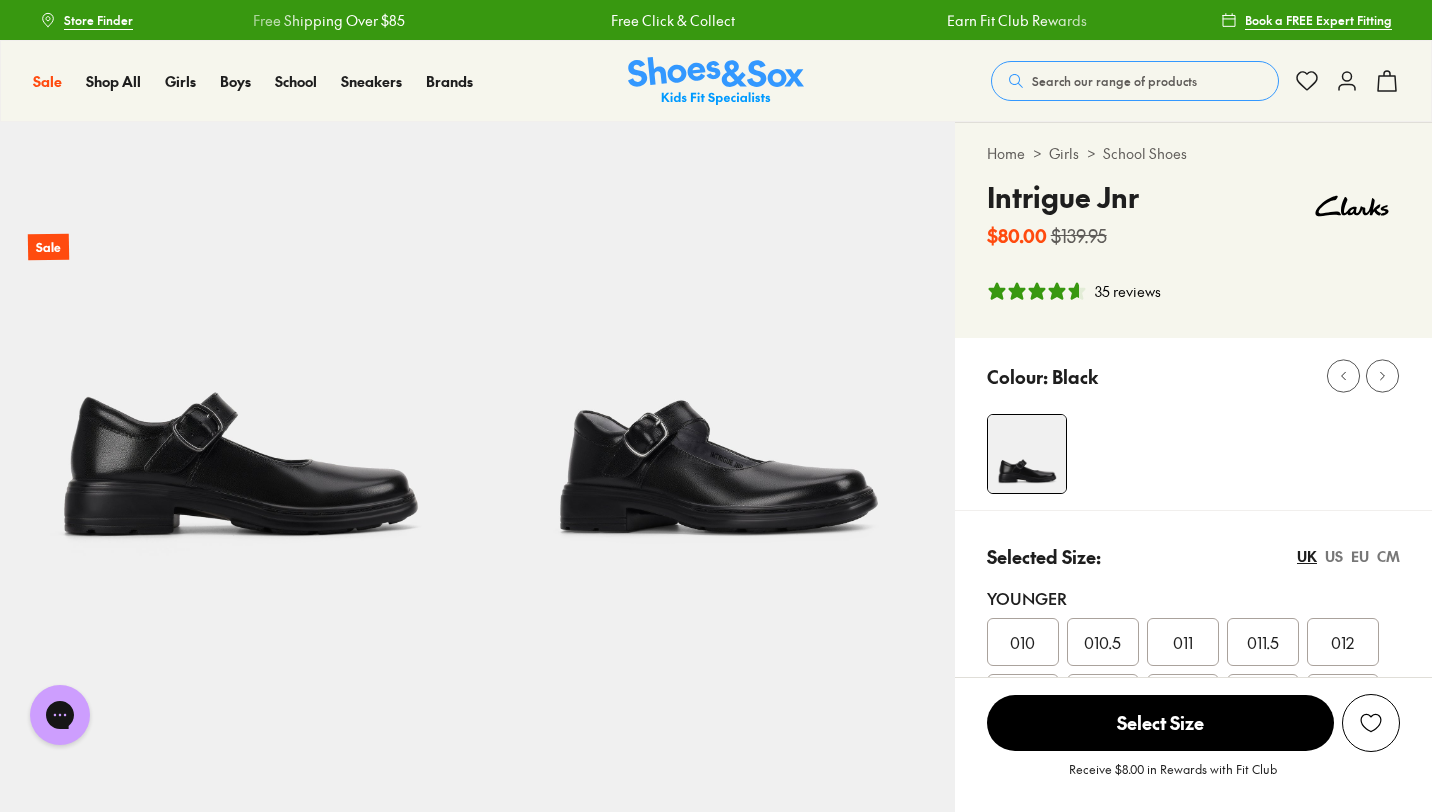 select on "*" 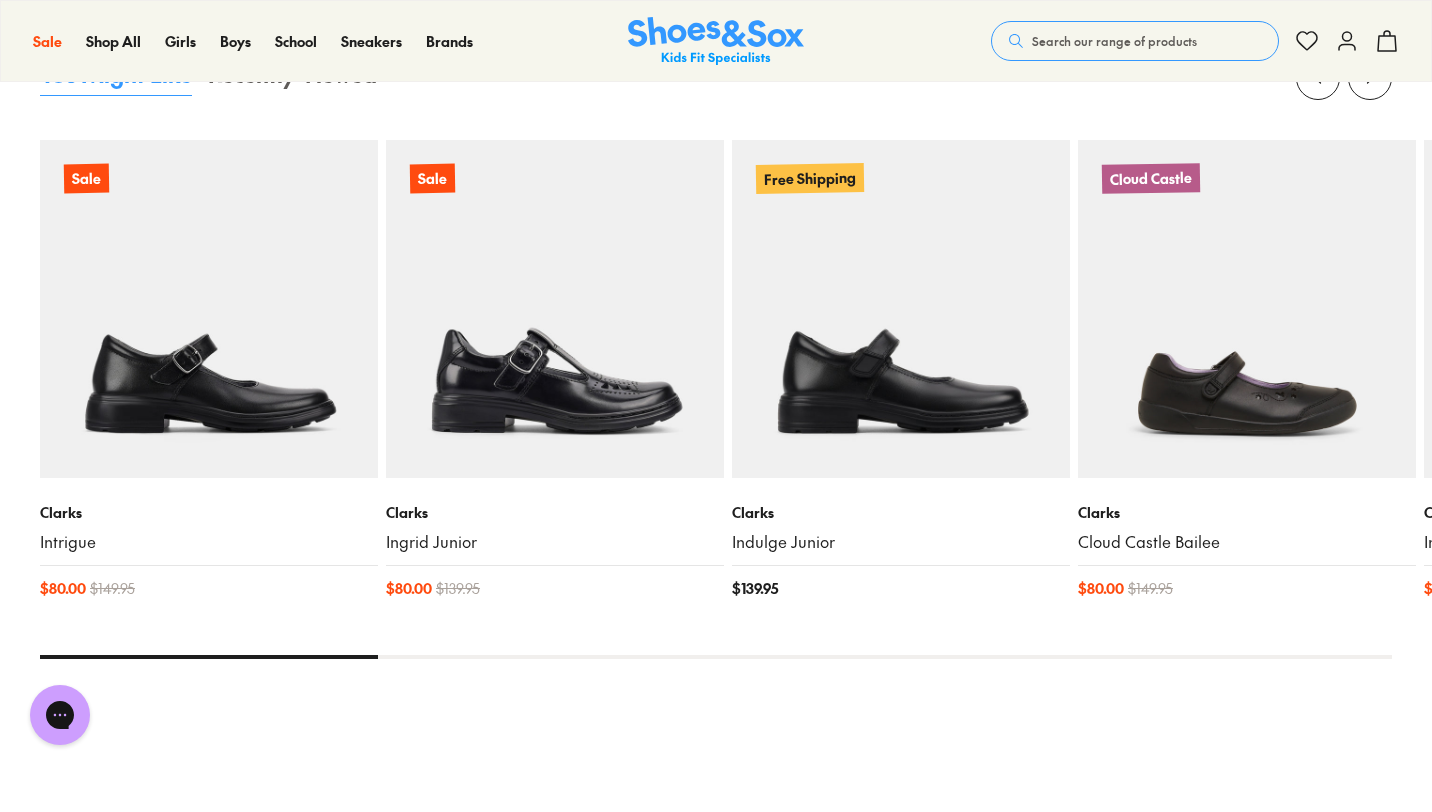 scroll, scrollTop: 2213, scrollLeft: 0, axis: vertical 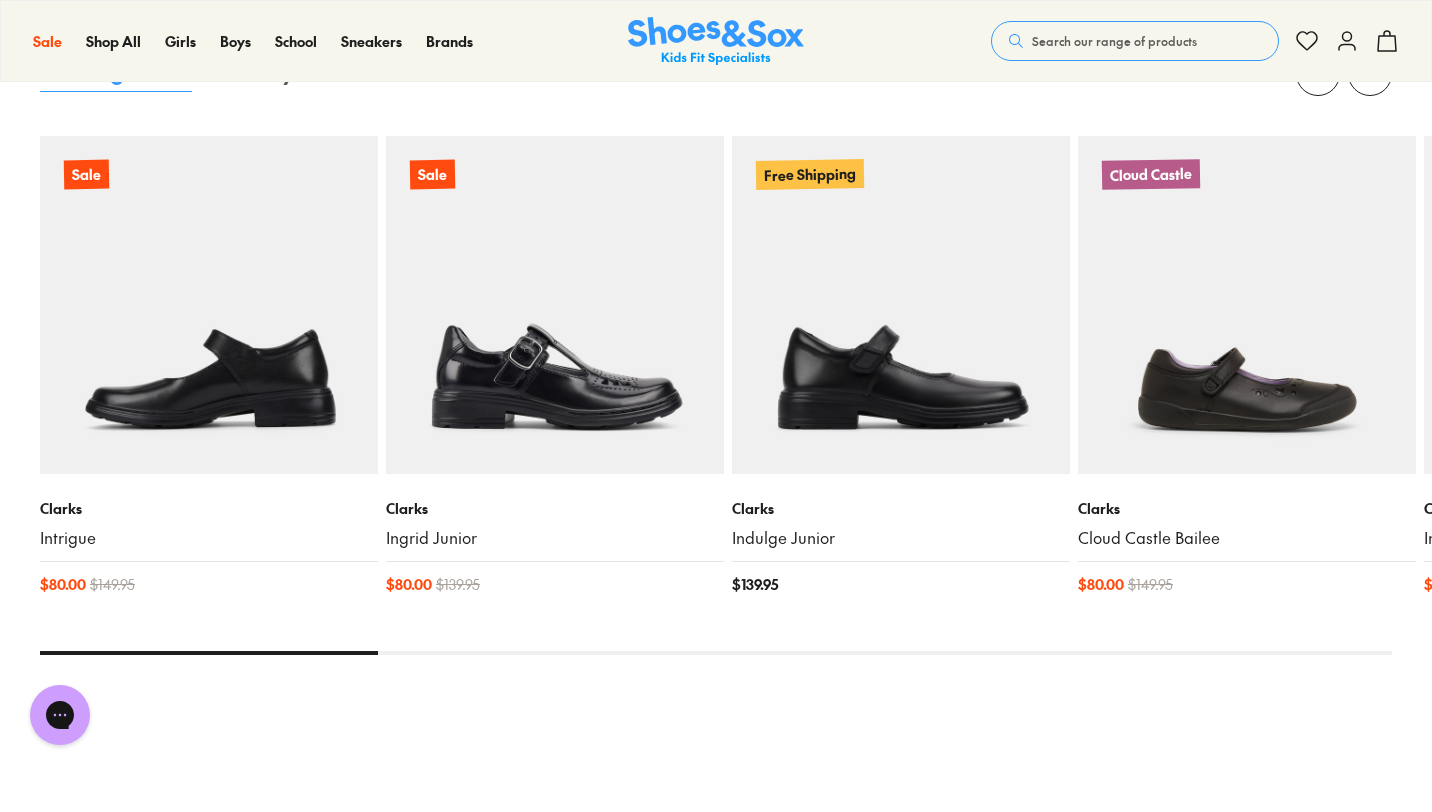 click at bounding box center (209, 305) 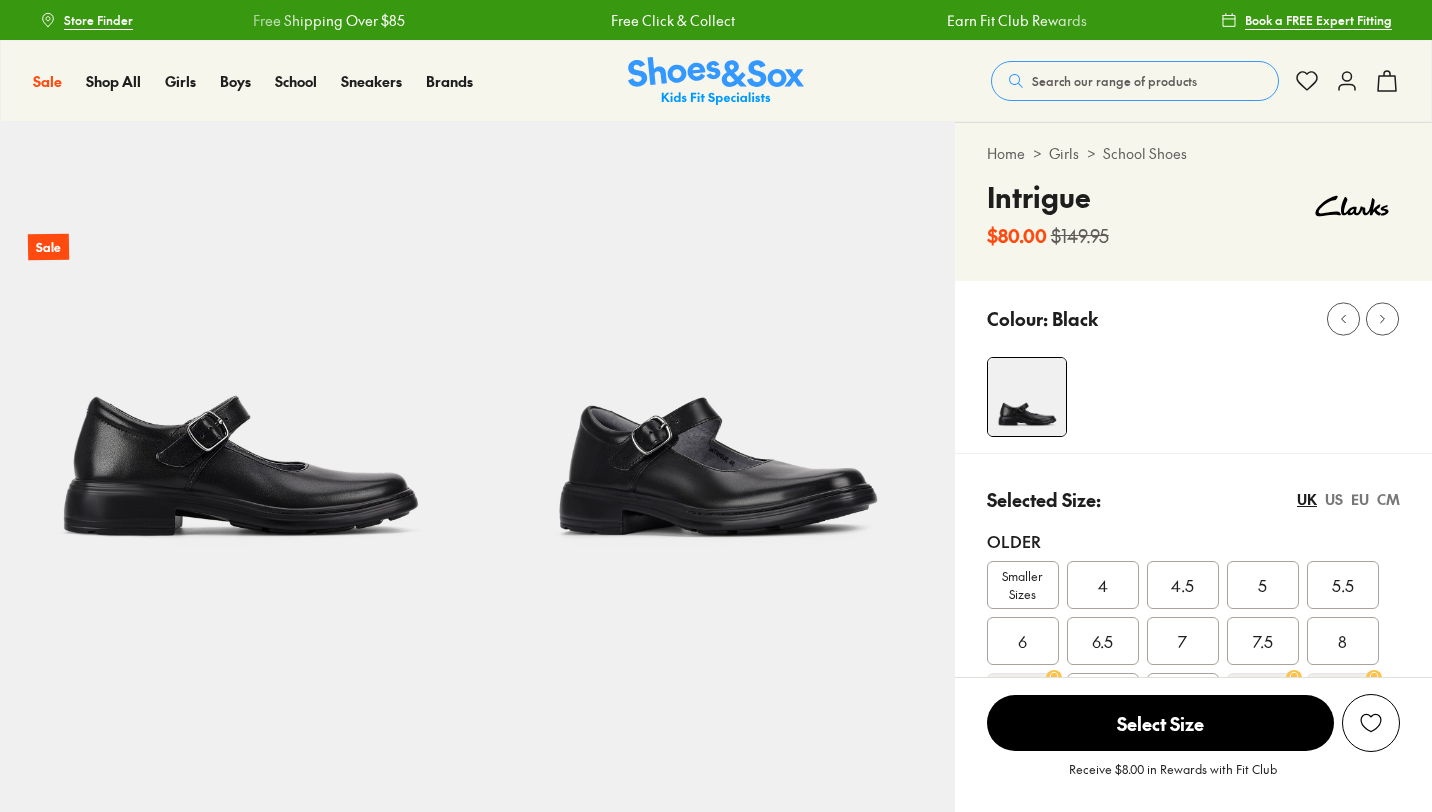 click on "Girls" at bounding box center (1064, 153) 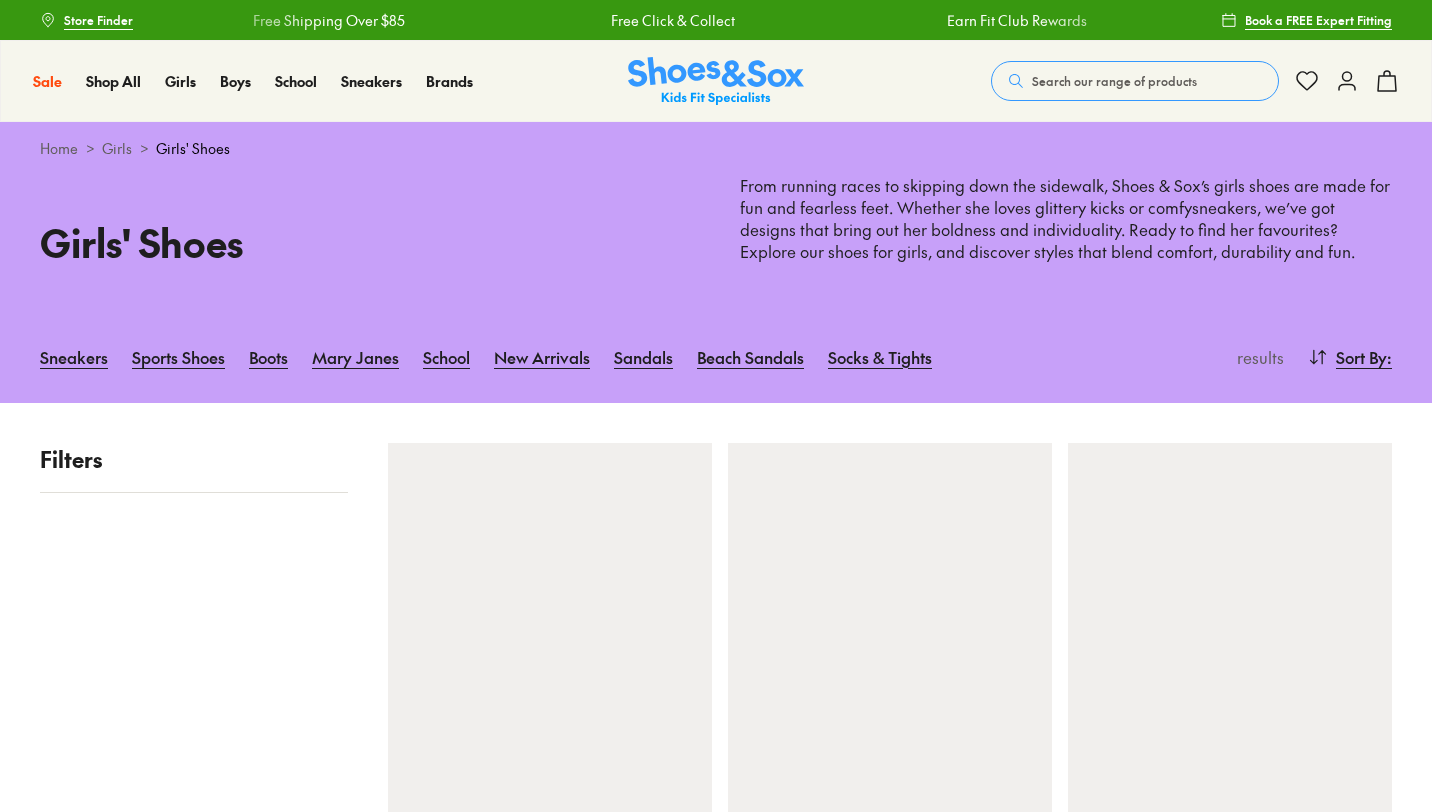 scroll, scrollTop: 0, scrollLeft: 0, axis: both 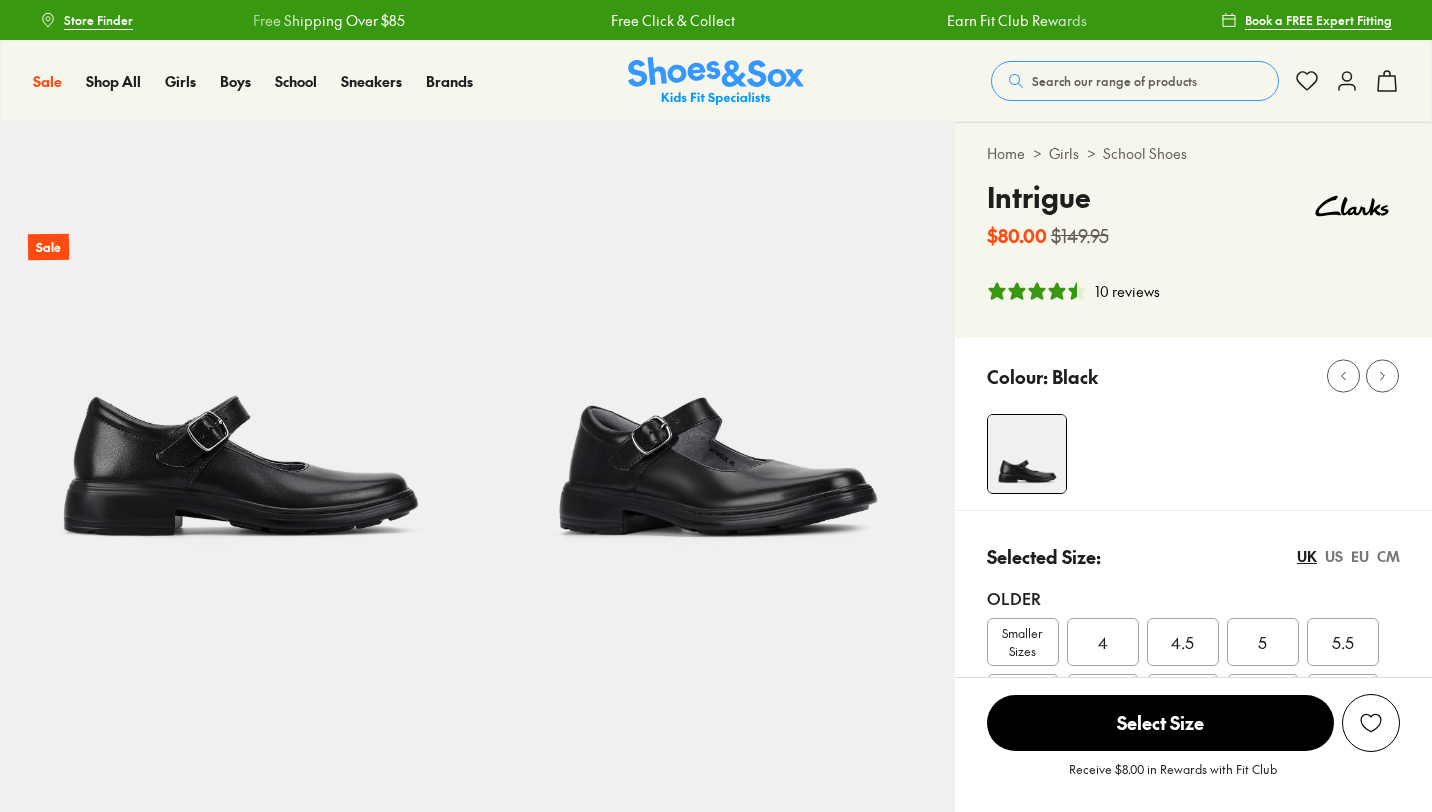 select on "*" 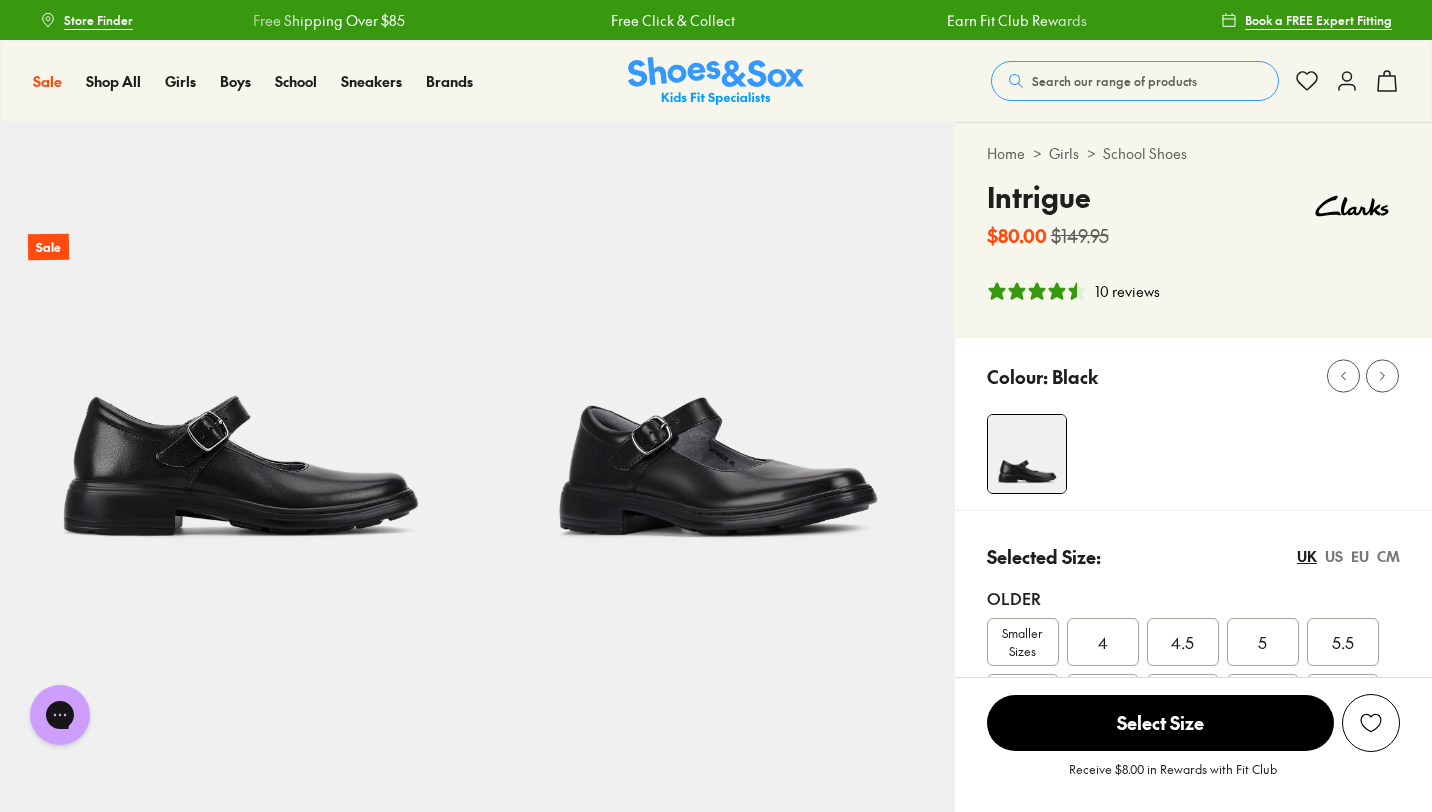scroll, scrollTop: 0, scrollLeft: 0, axis: both 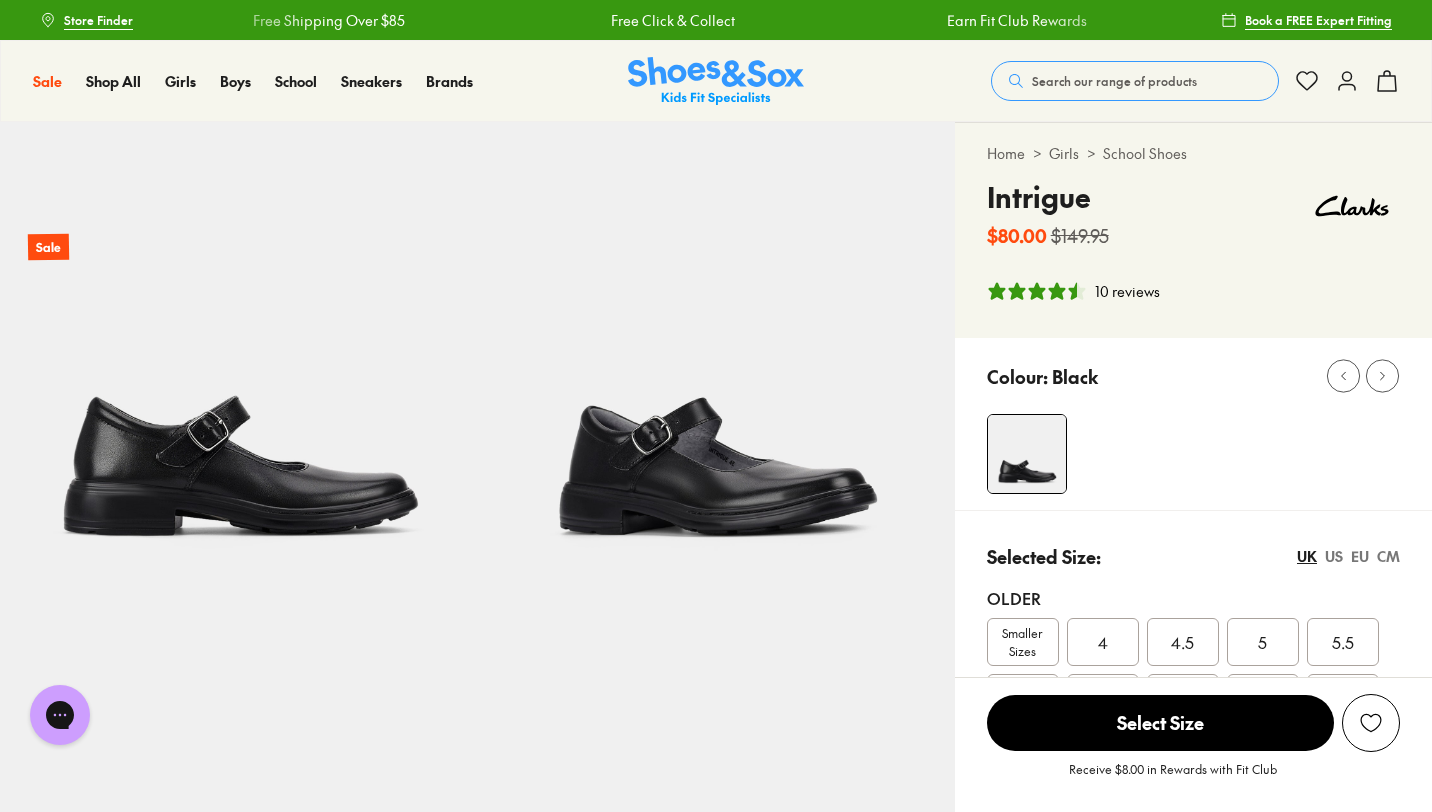 click on "Smaller Sizes" at bounding box center [1023, 642] 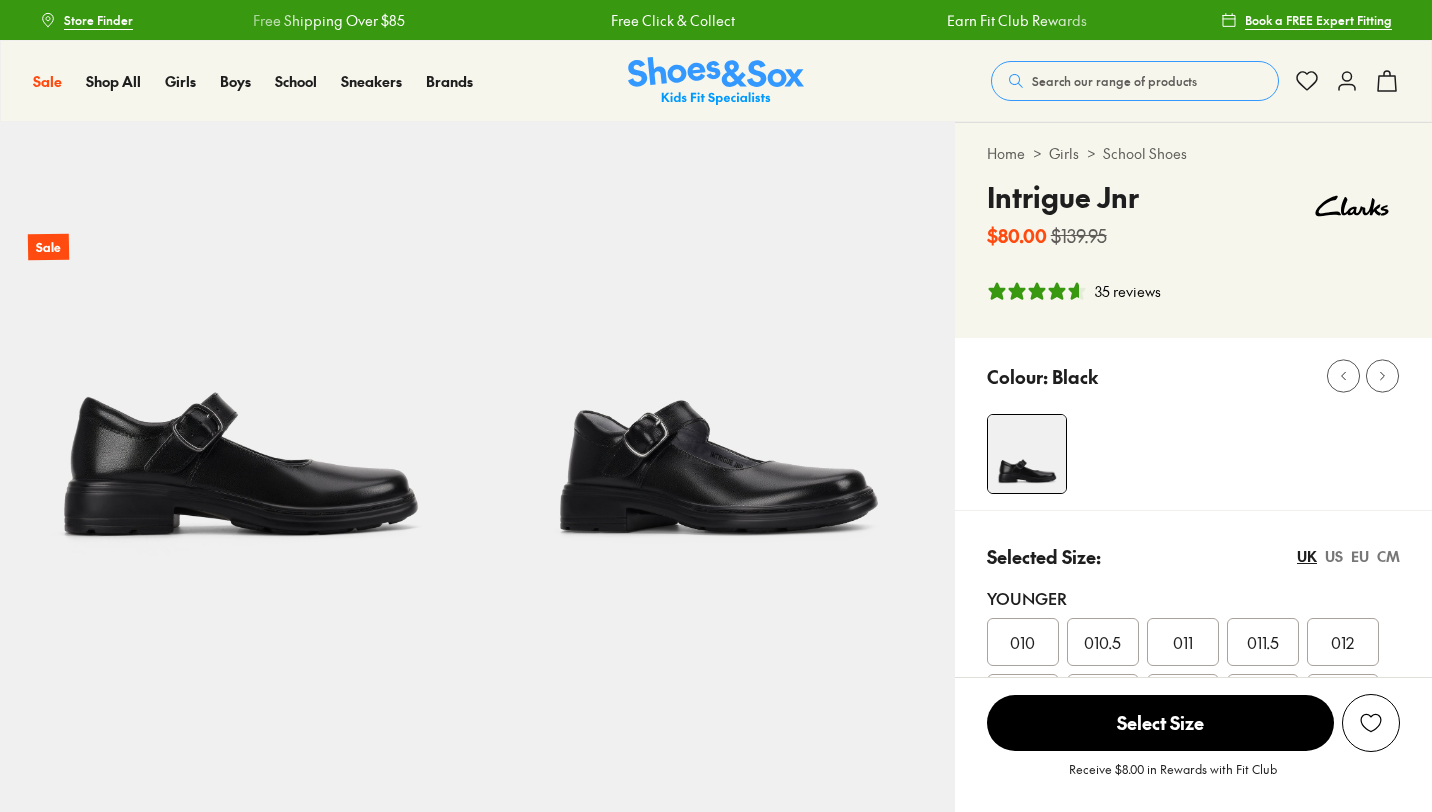 select on "*" 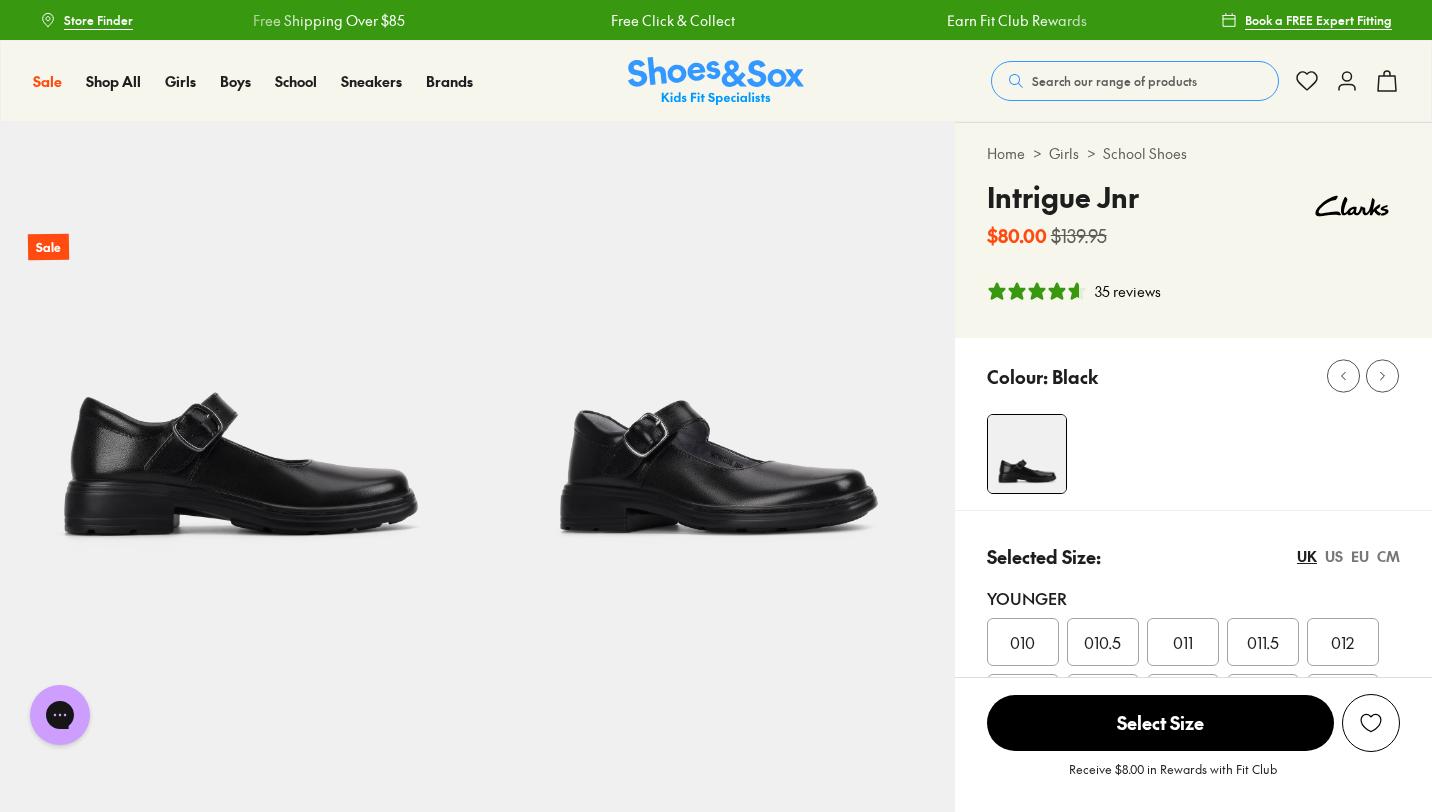 scroll, scrollTop: 0, scrollLeft: 0, axis: both 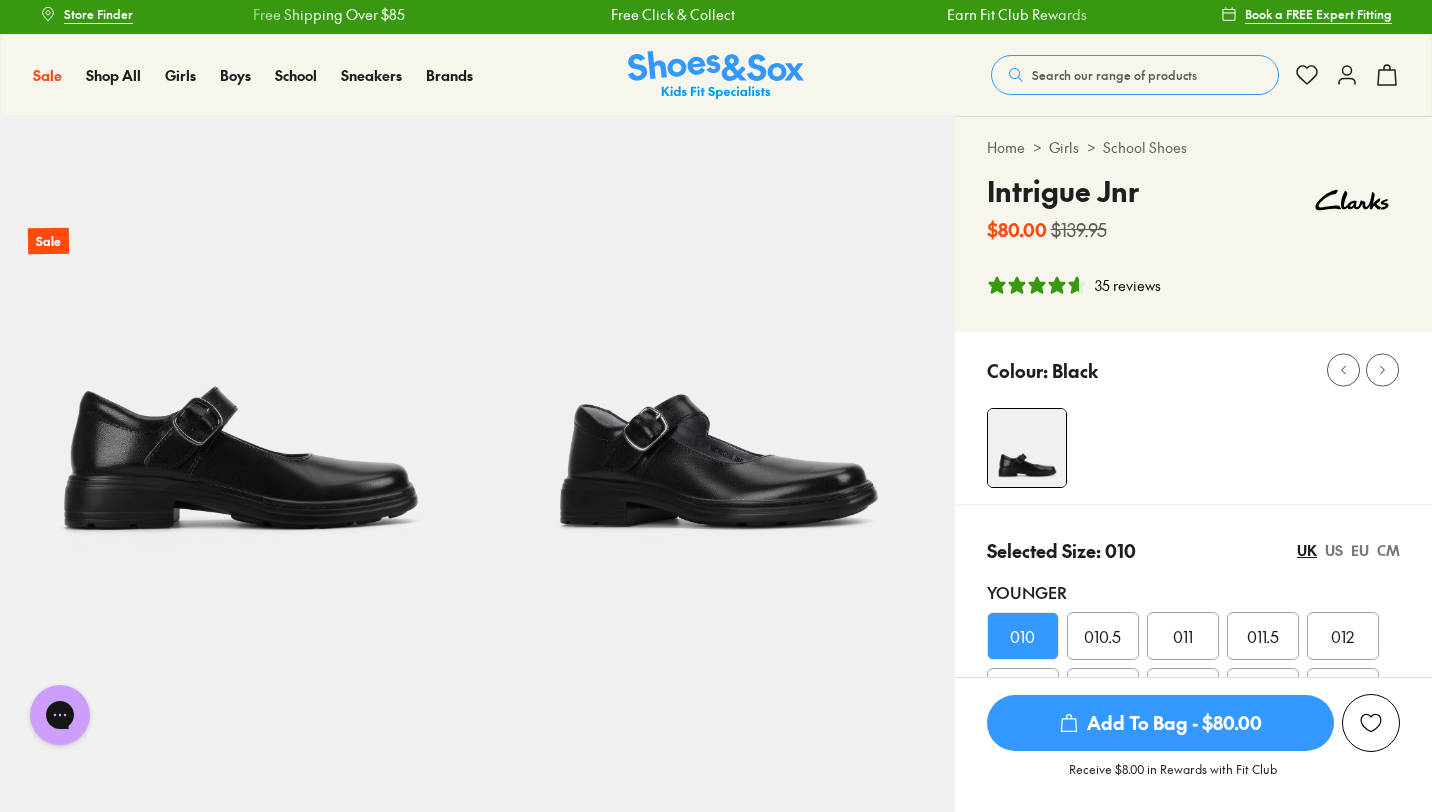 click on "35 reviews" at bounding box center [1128, 285] 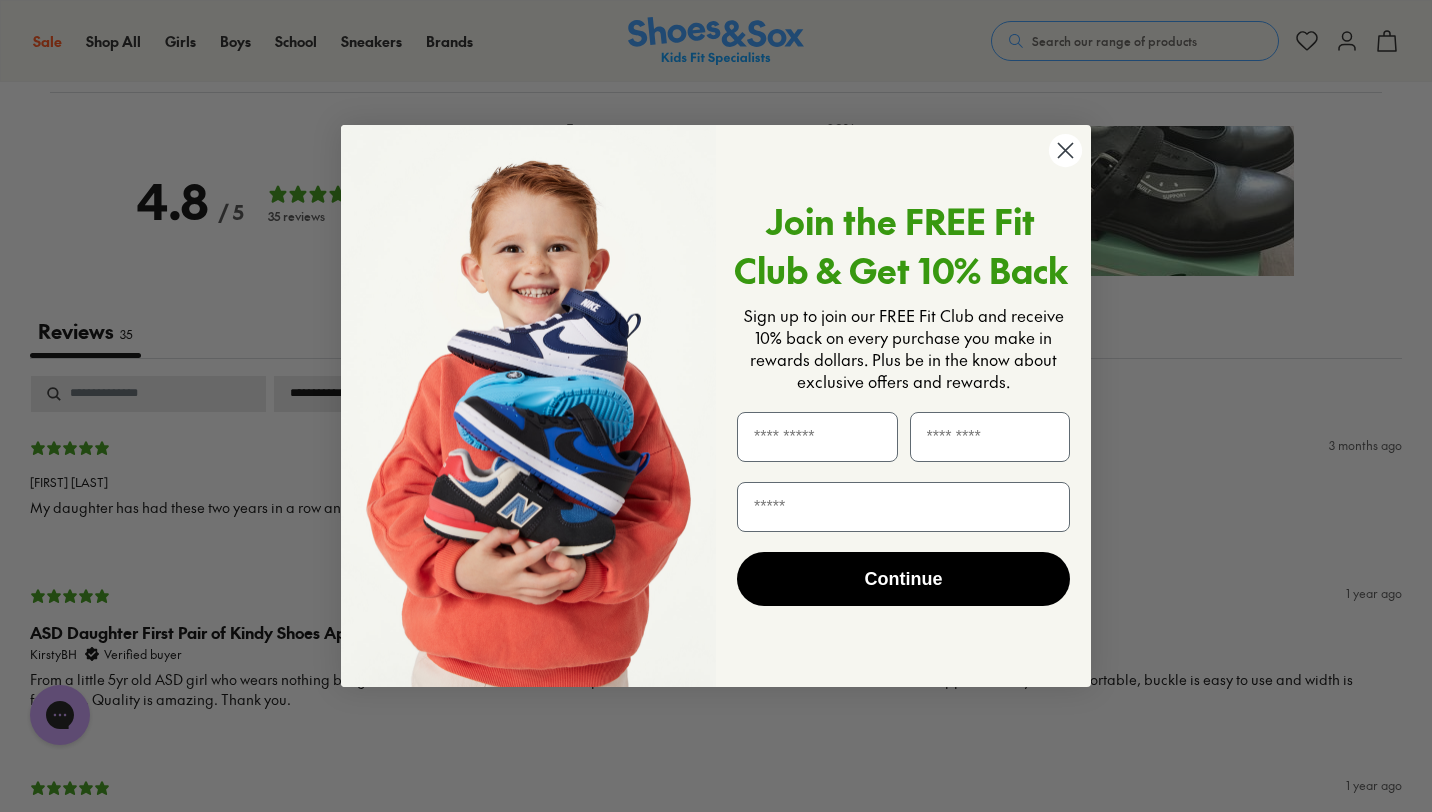 scroll, scrollTop: 3065, scrollLeft: 0, axis: vertical 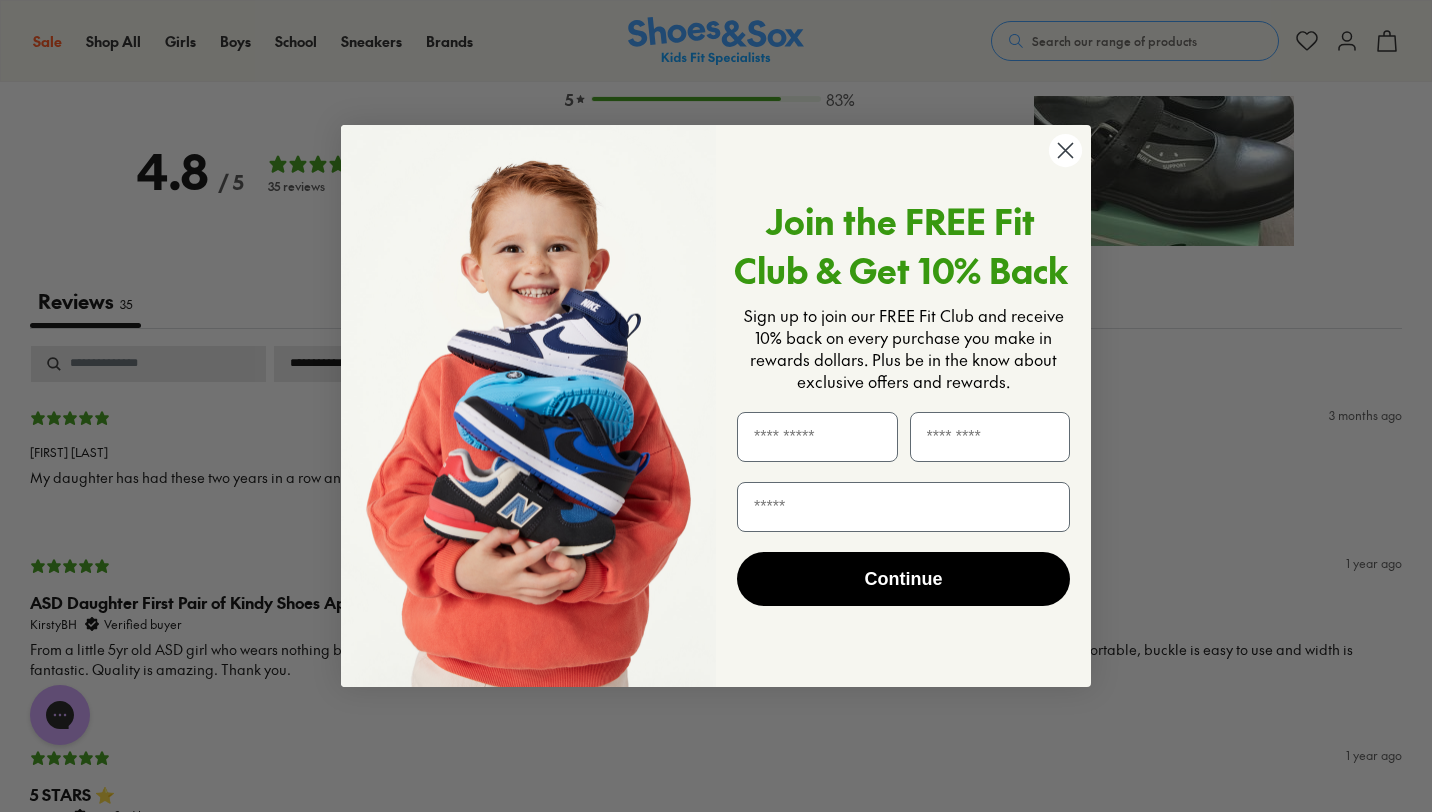 click 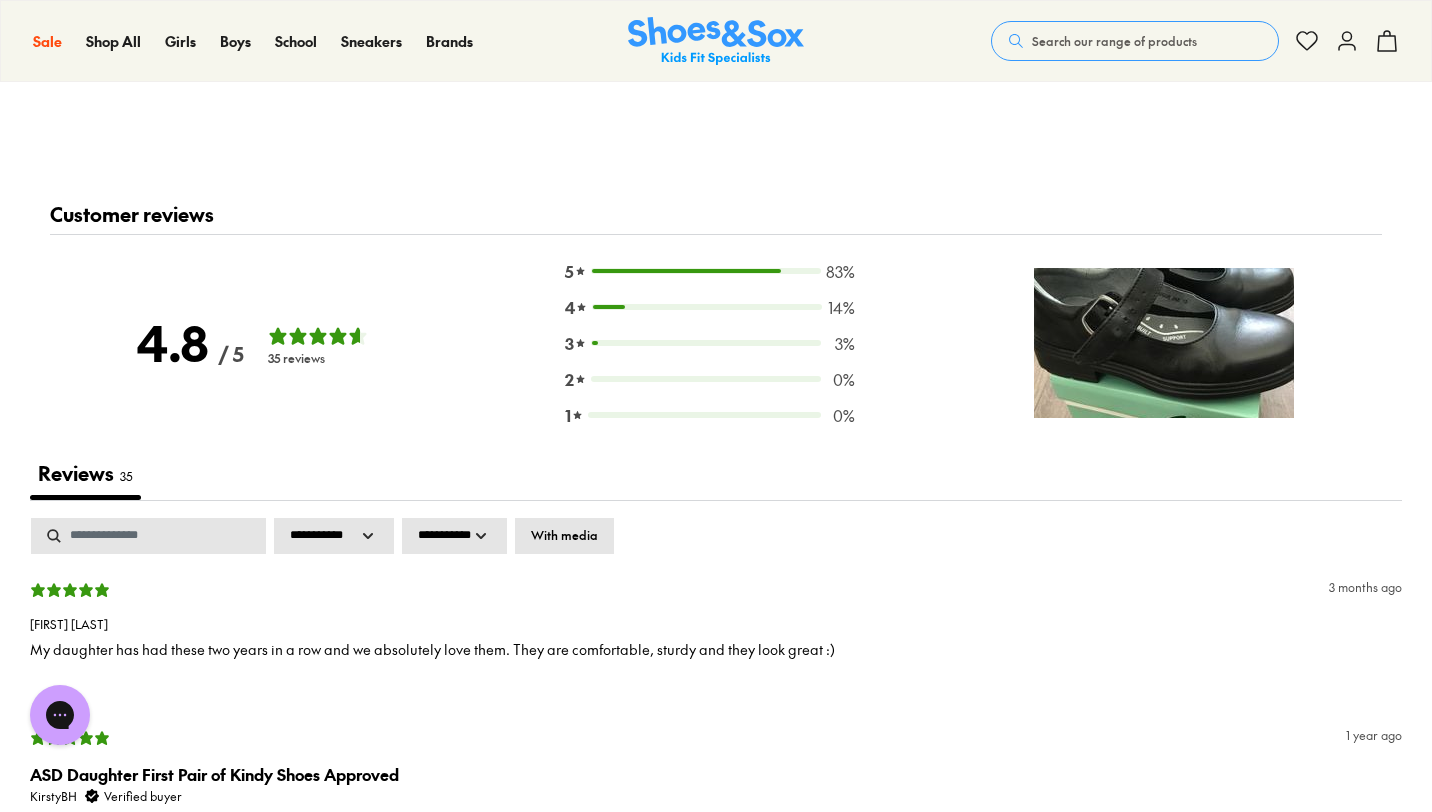 scroll, scrollTop: 2892, scrollLeft: 0, axis: vertical 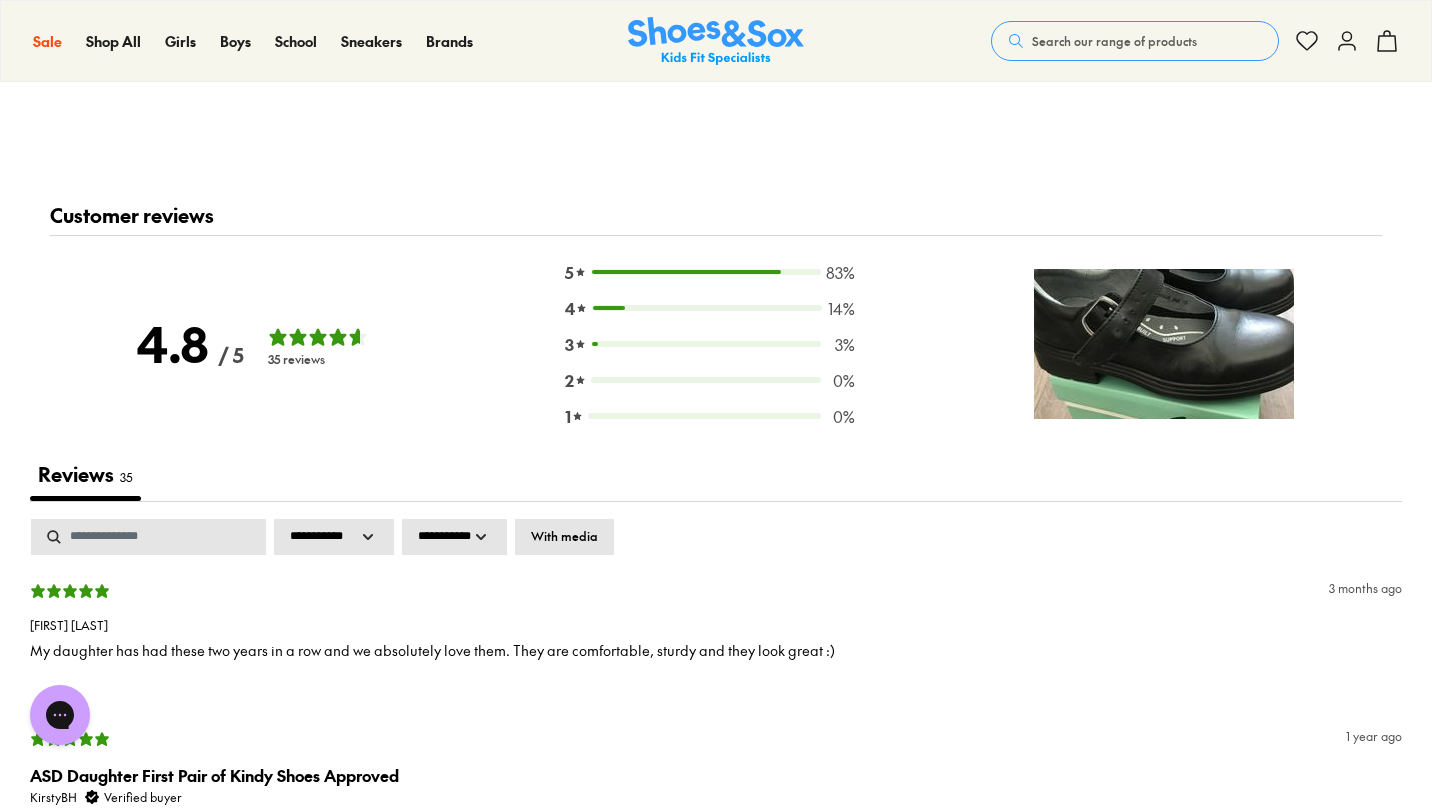 click on "4.8   / 5 35 reviews 5   83 % 4   14 % 3   3 % 2   0 % 1   0 %" at bounding box center [716, 356] 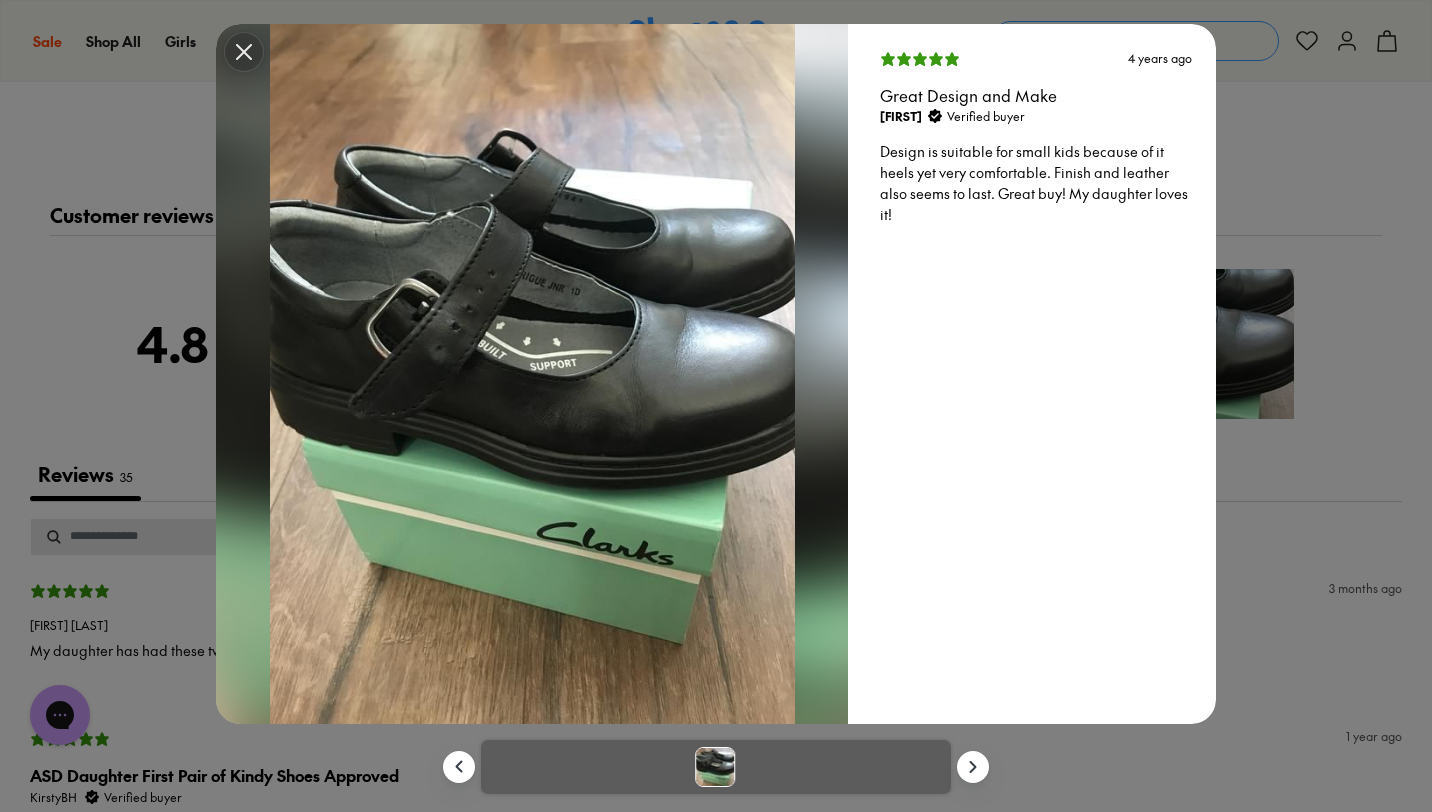 click at bounding box center (244, 52) 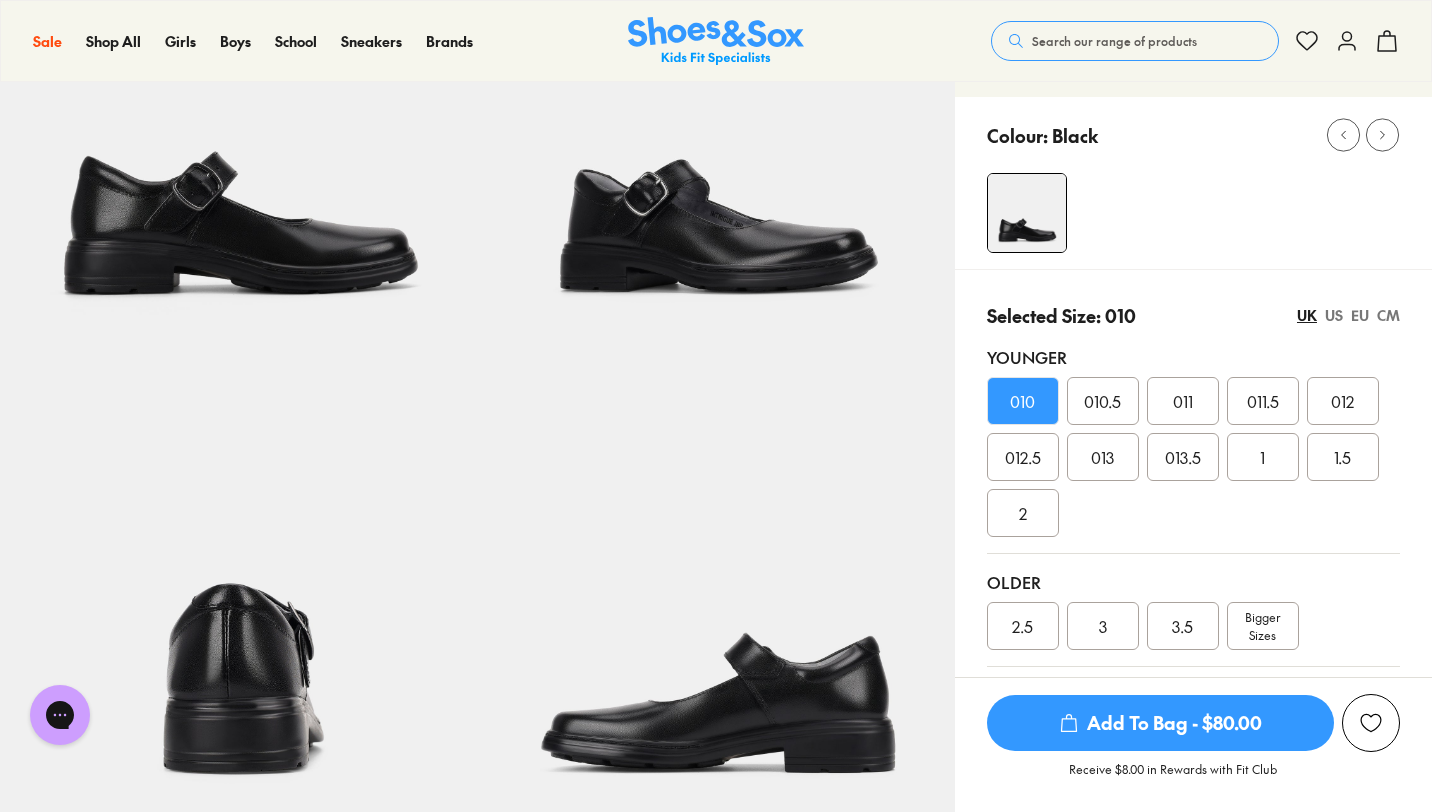 scroll, scrollTop: 0, scrollLeft: 0, axis: both 